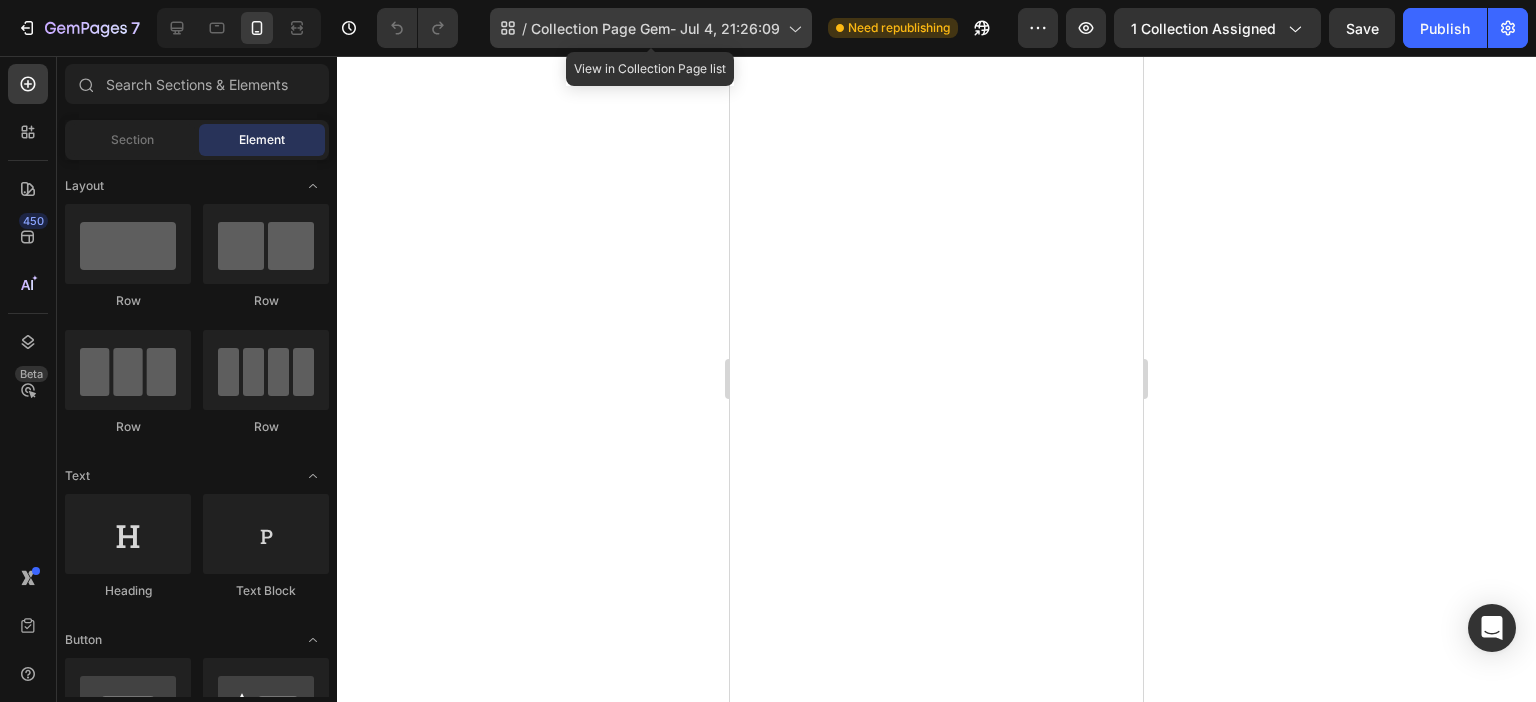 scroll, scrollTop: 0, scrollLeft: 0, axis: both 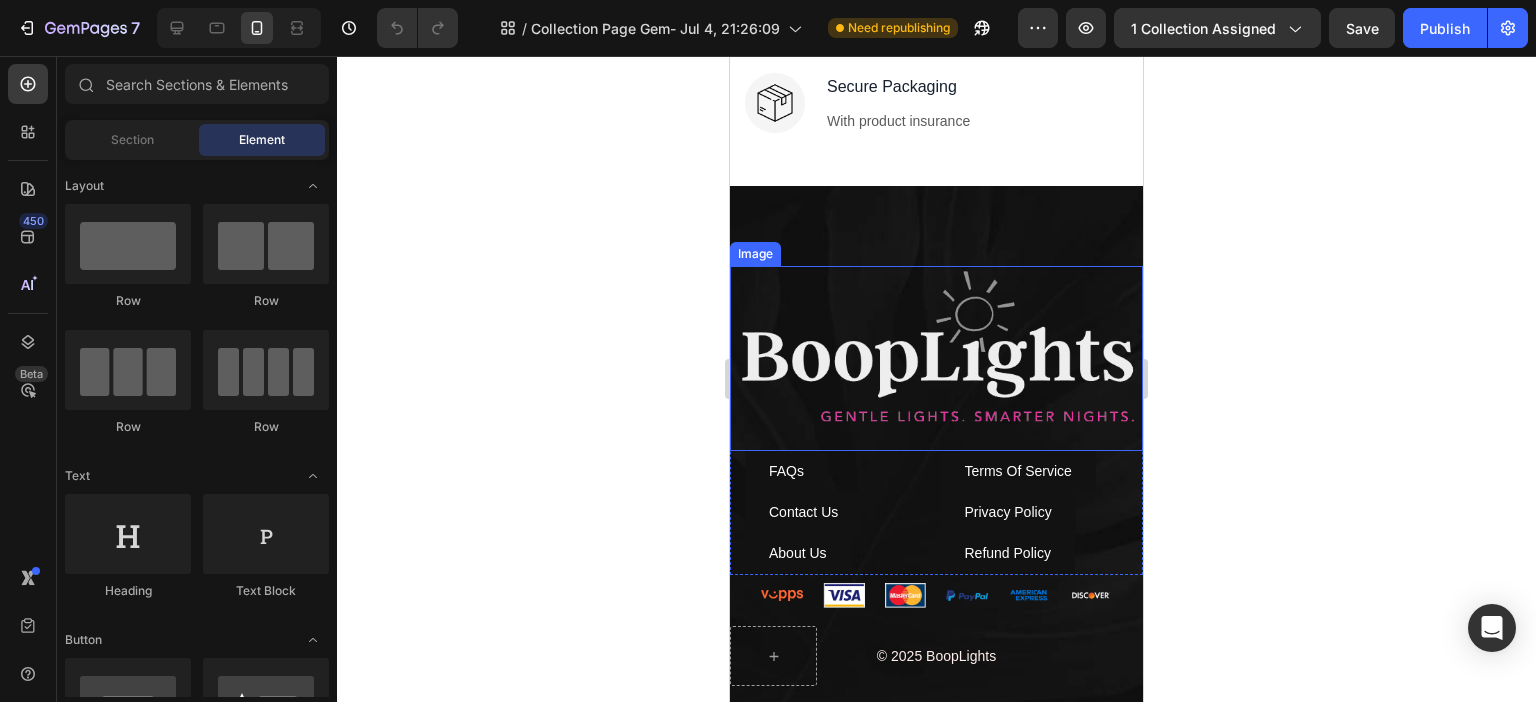 click at bounding box center (937, 348) 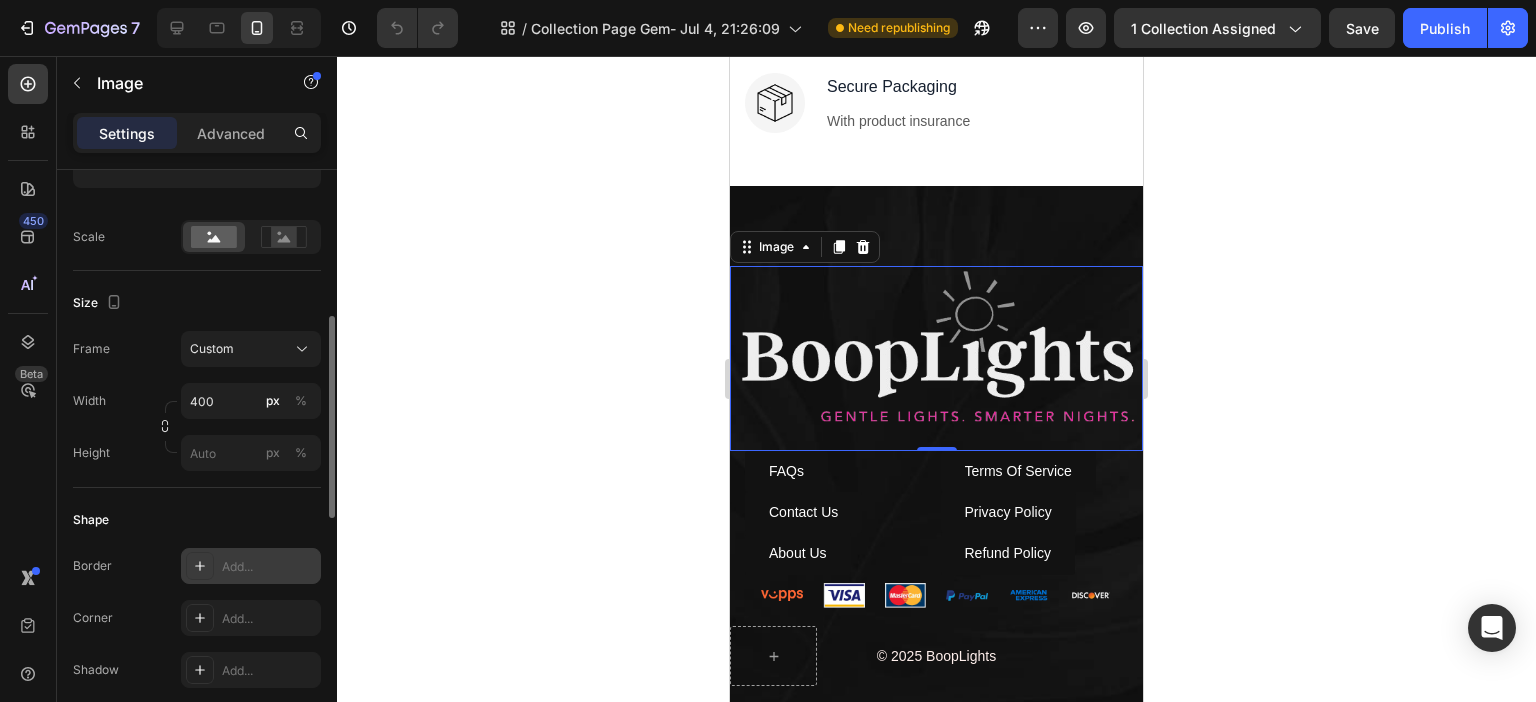 scroll, scrollTop: 625, scrollLeft: 0, axis: vertical 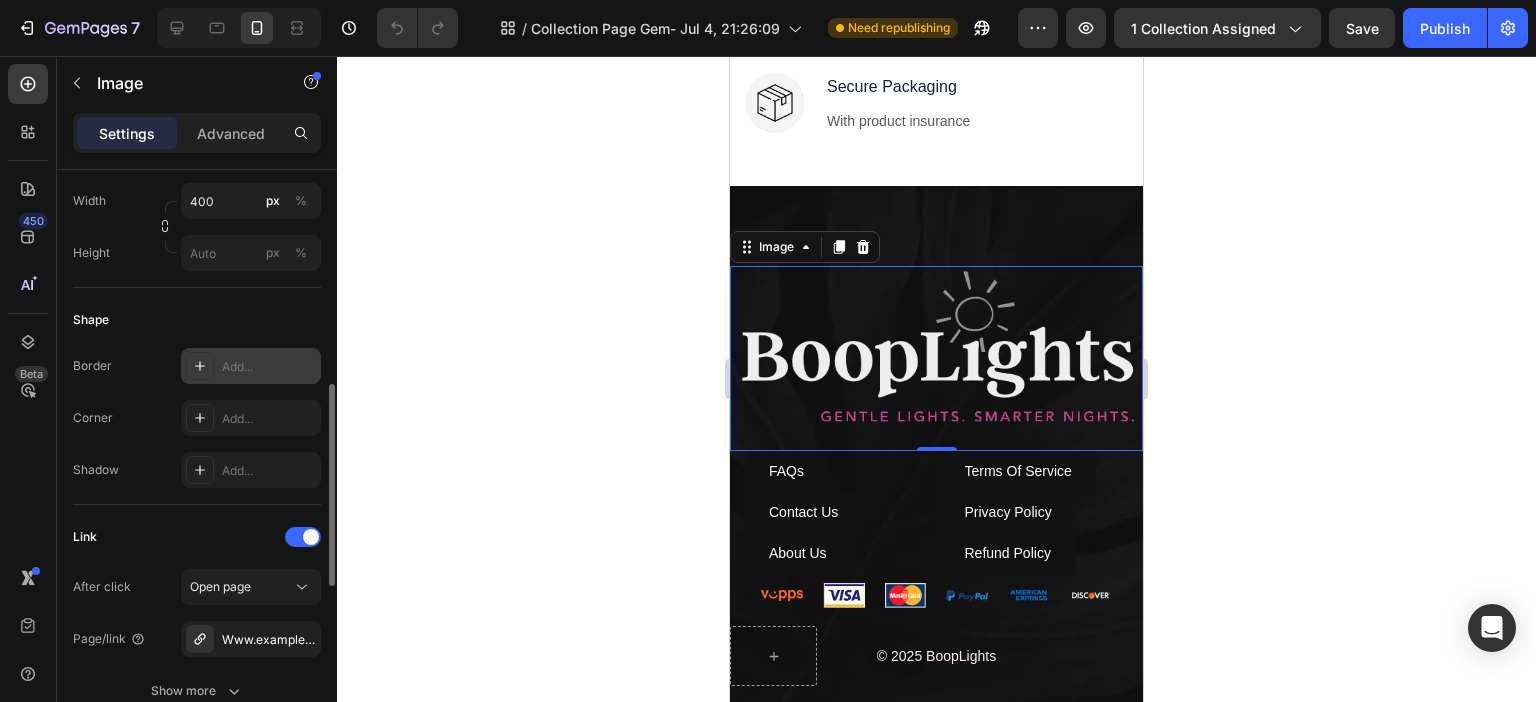 click on "Add..." at bounding box center [269, 367] 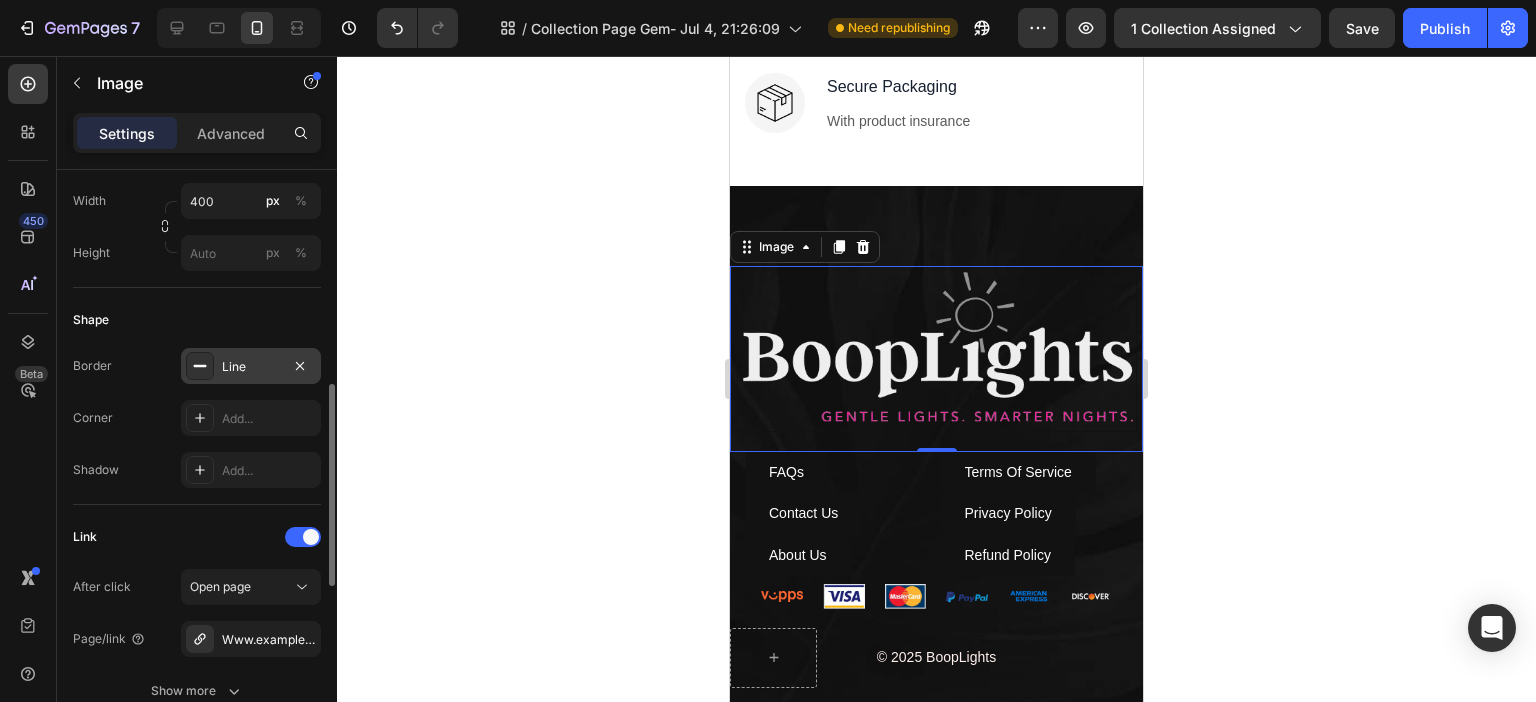 click on "Shape" at bounding box center [197, 320] 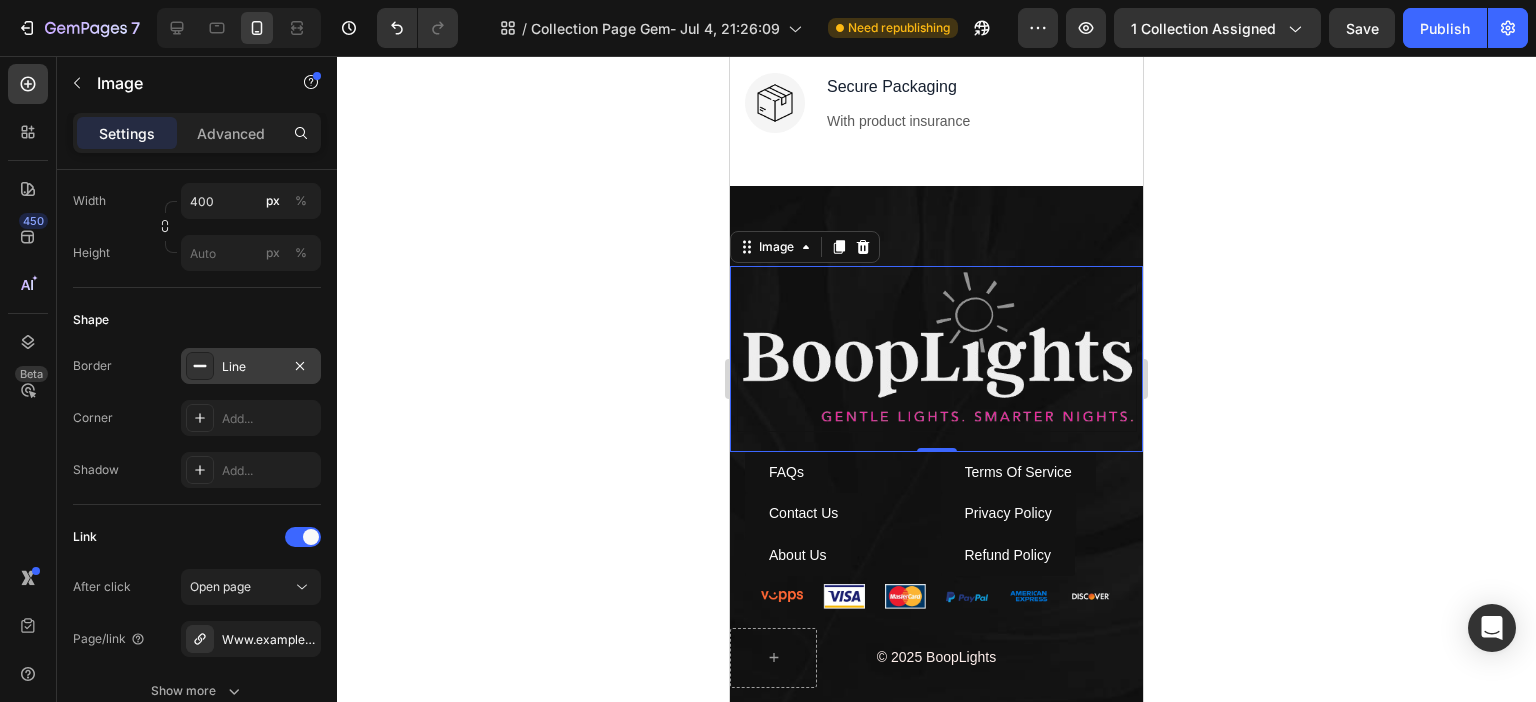 click on "Line" at bounding box center [251, 367] 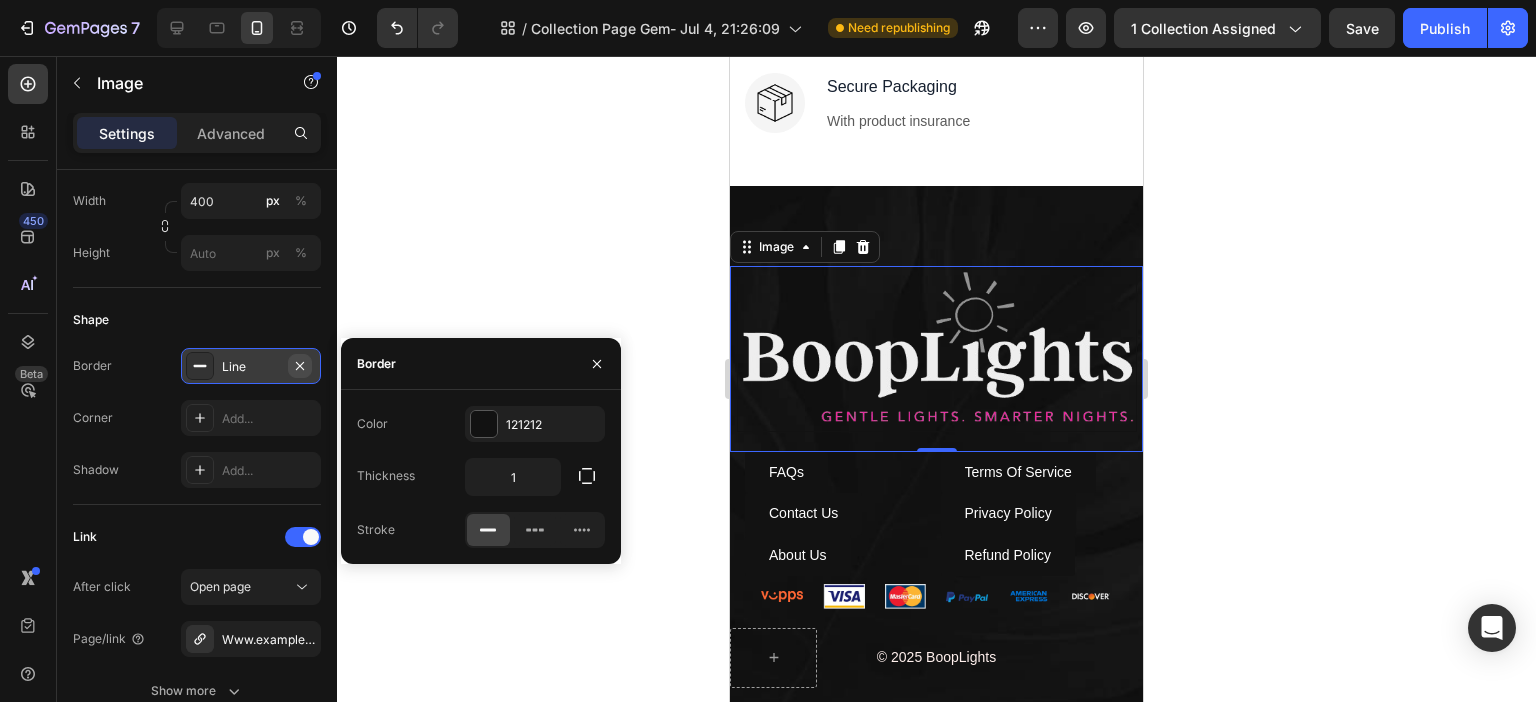 click 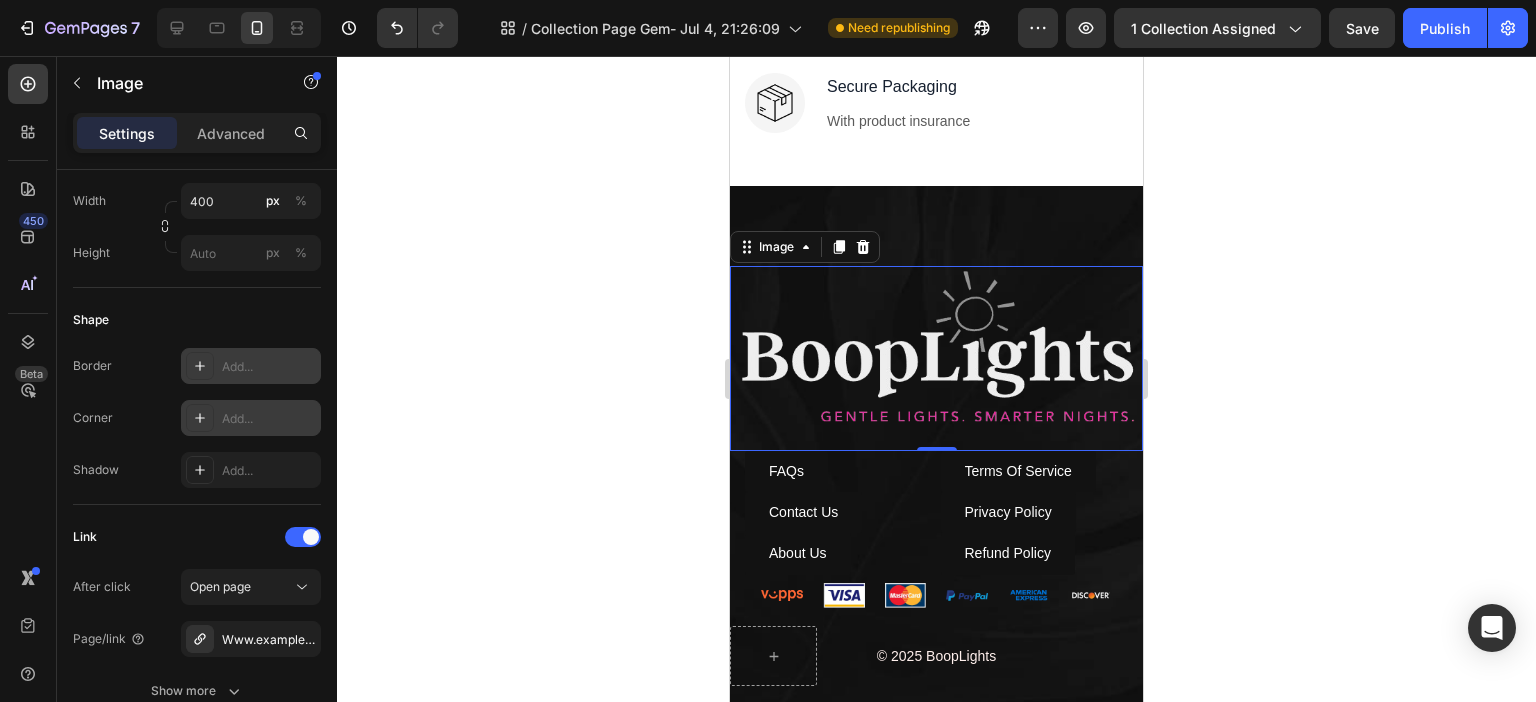 click on "Add..." at bounding box center (269, 419) 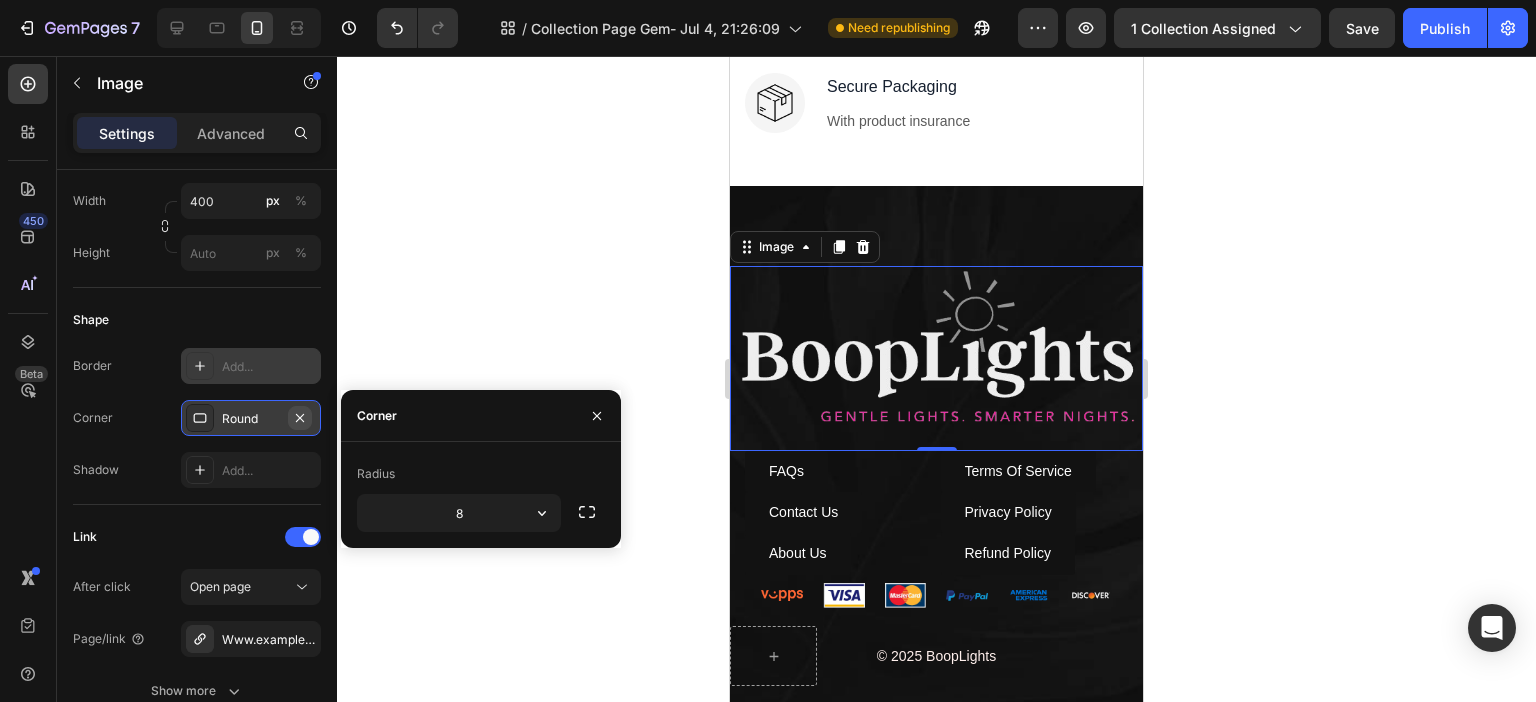 click 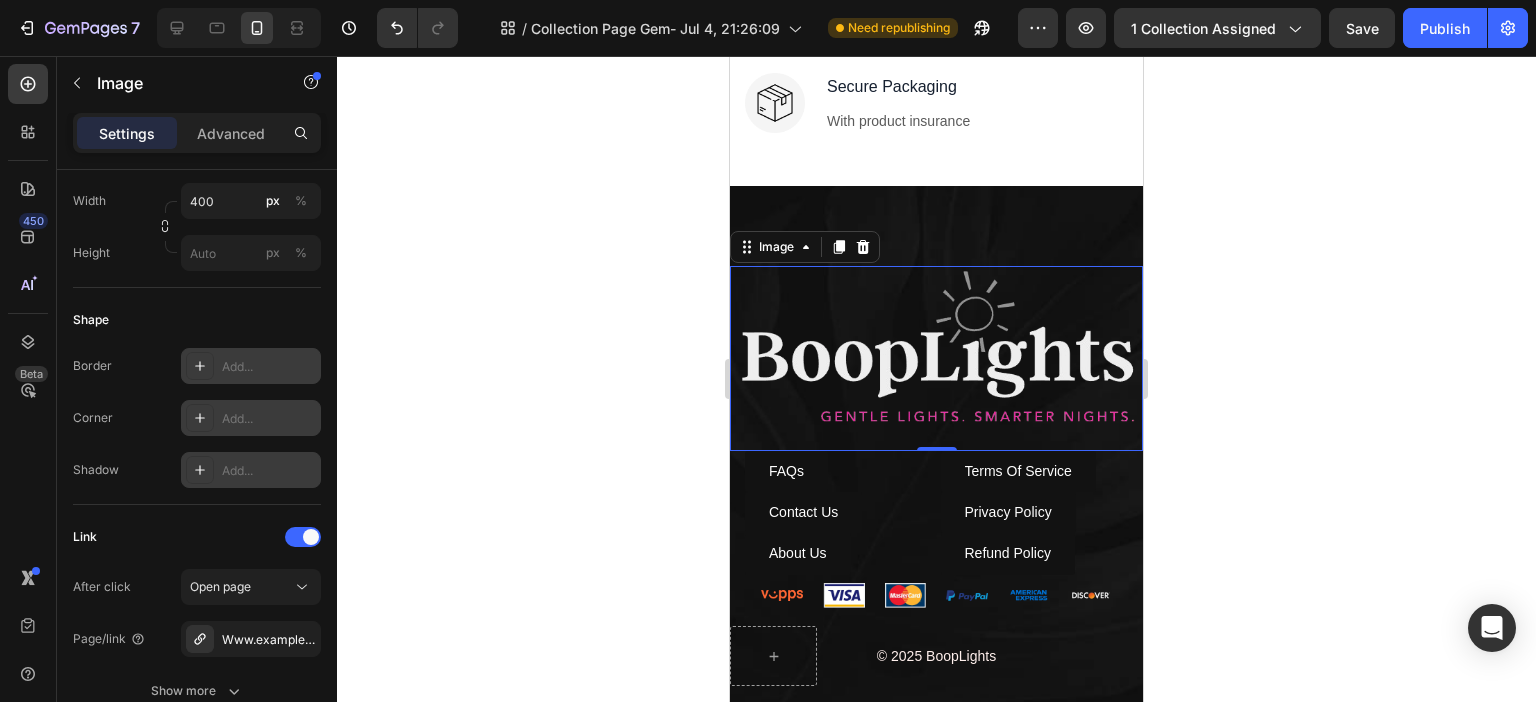 click on "Add..." at bounding box center [269, 471] 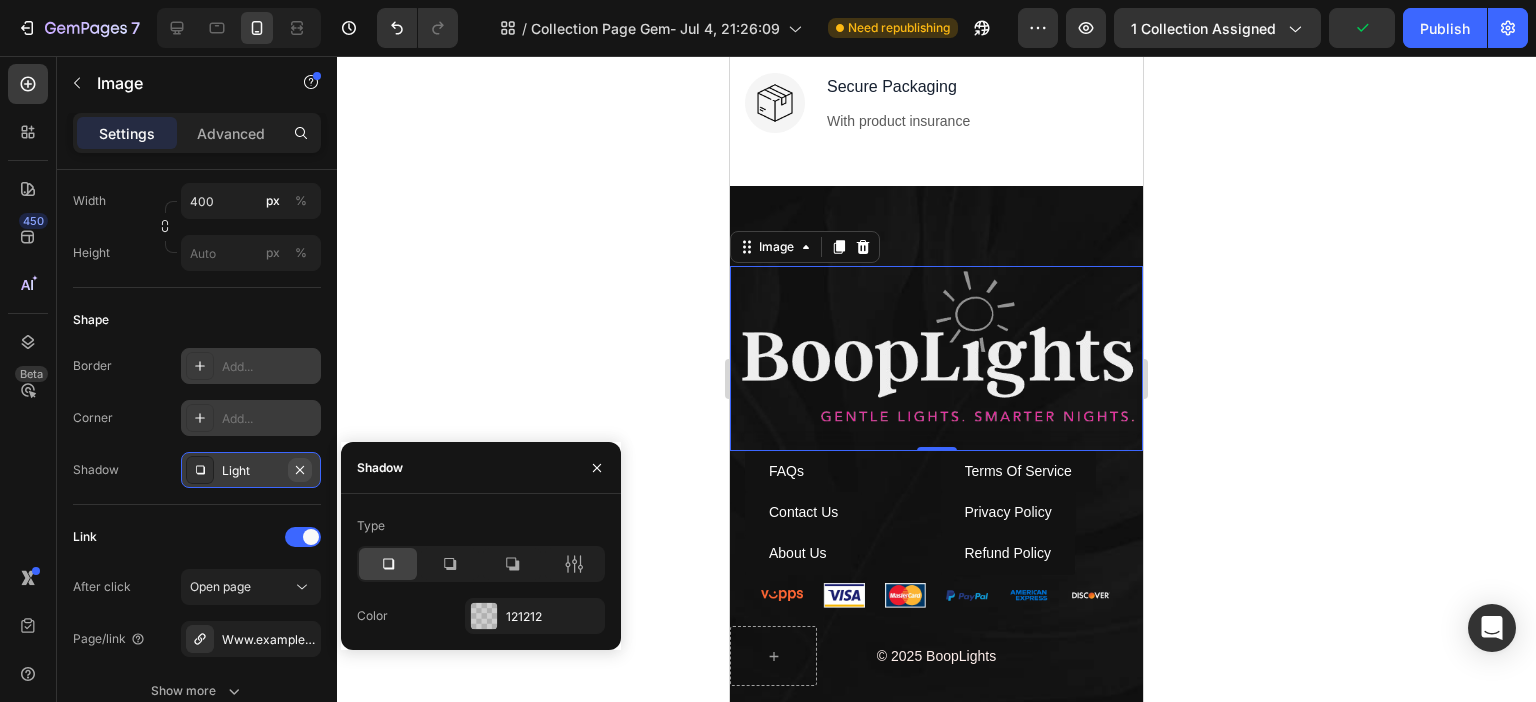 click 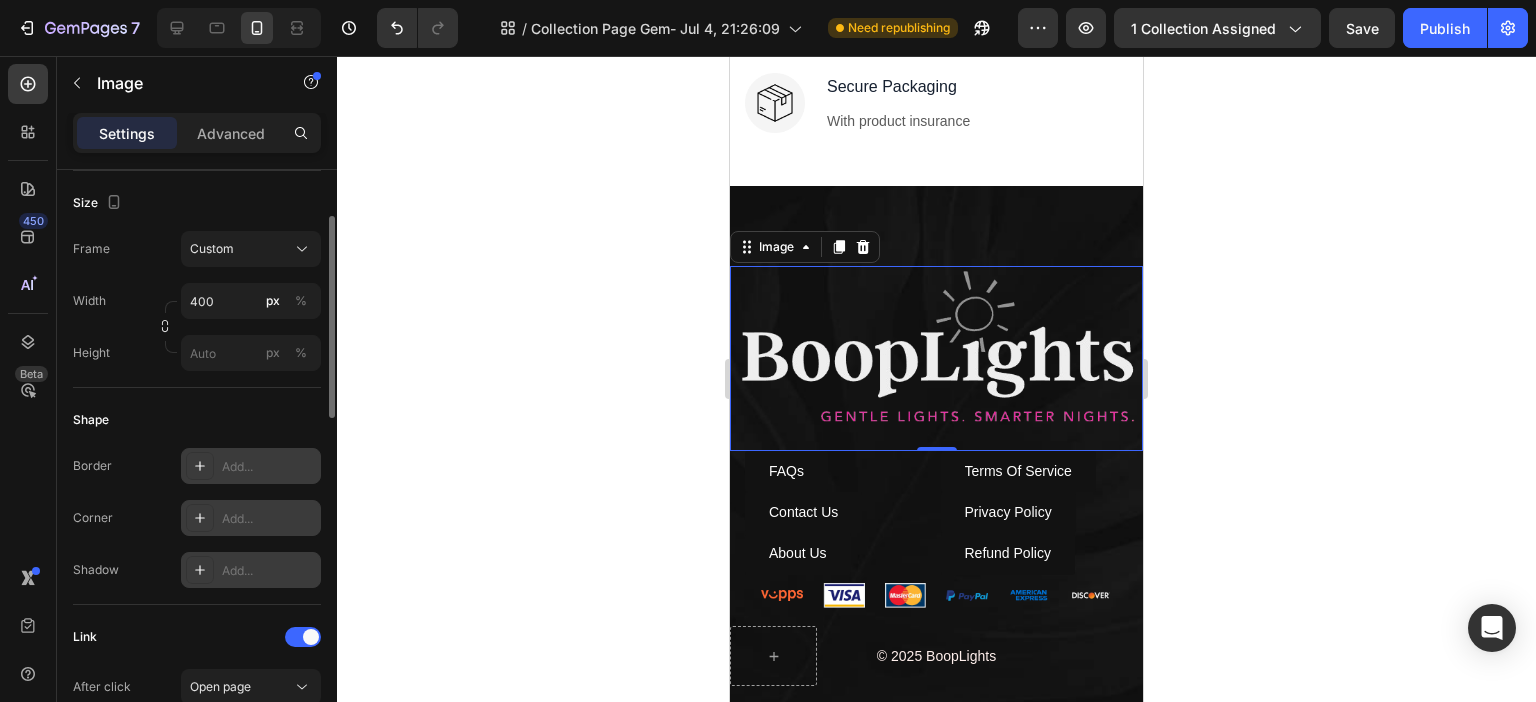 scroll, scrollTop: 425, scrollLeft: 0, axis: vertical 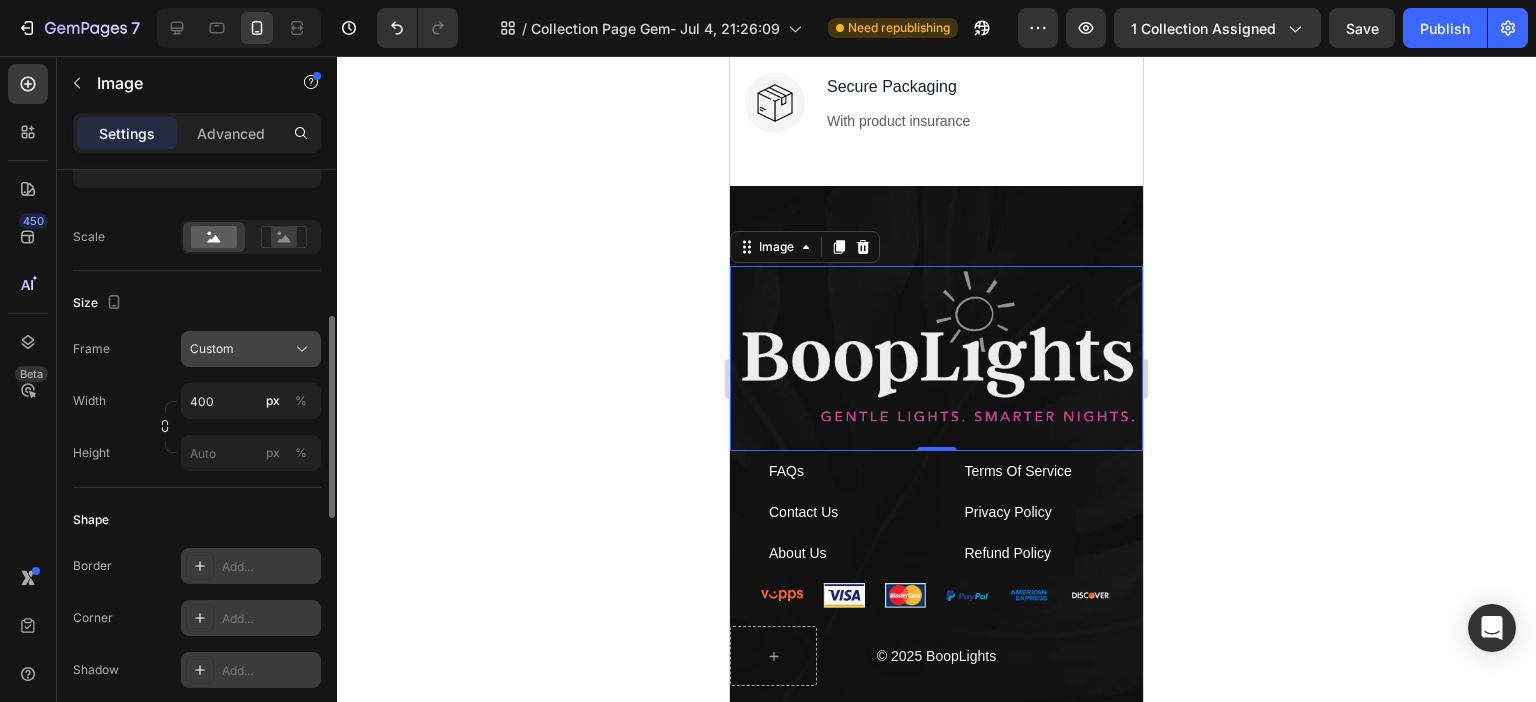 click on "Custom" at bounding box center (251, 349) 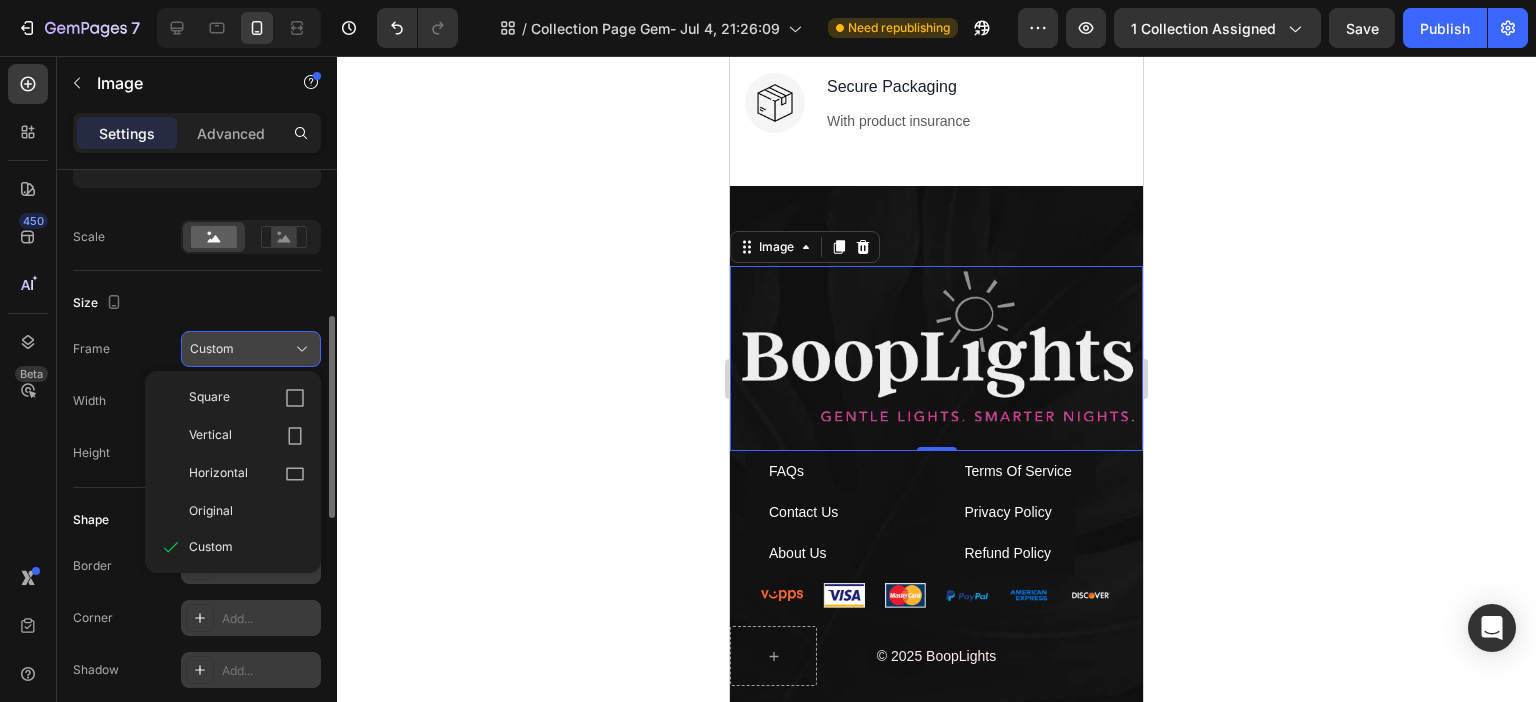 click on "Custom" 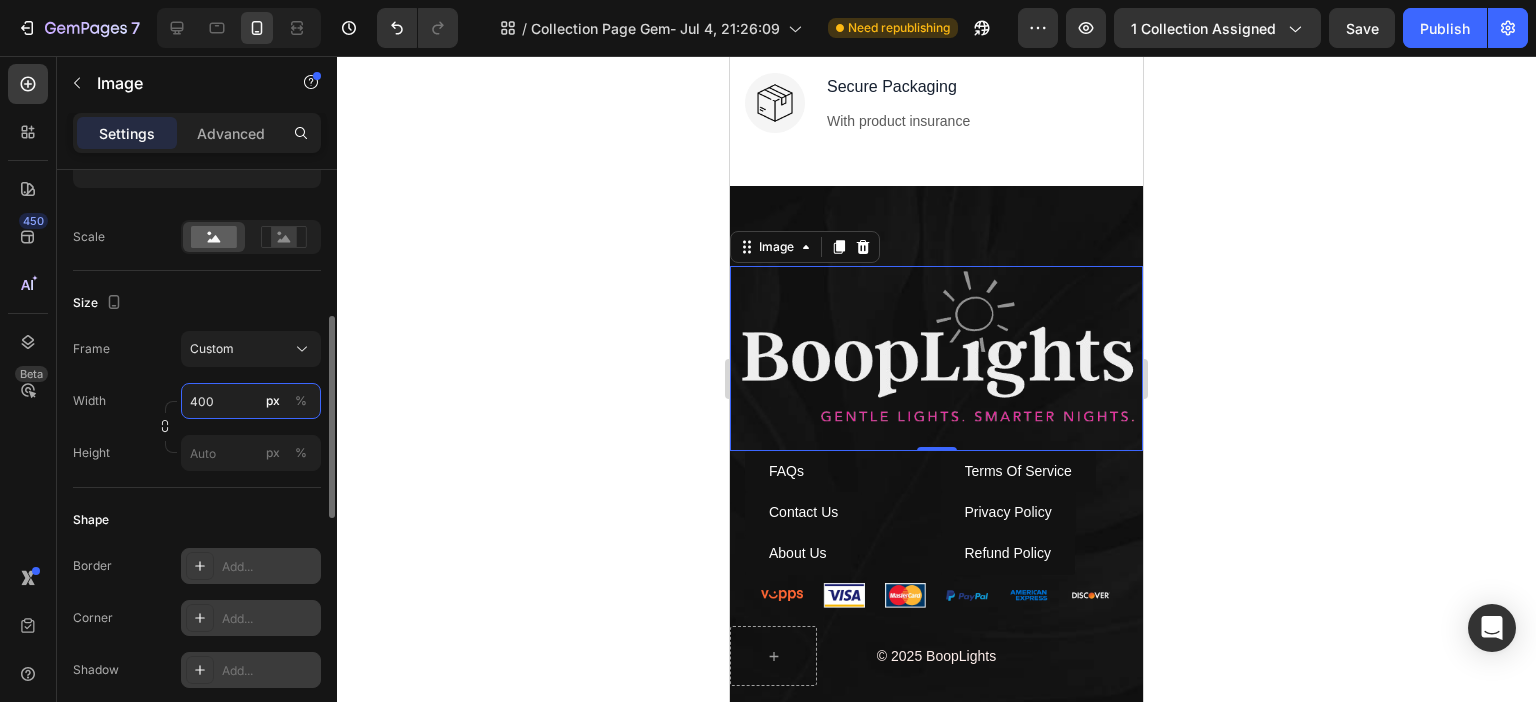 click on "400" at bounding box center [251, 401] 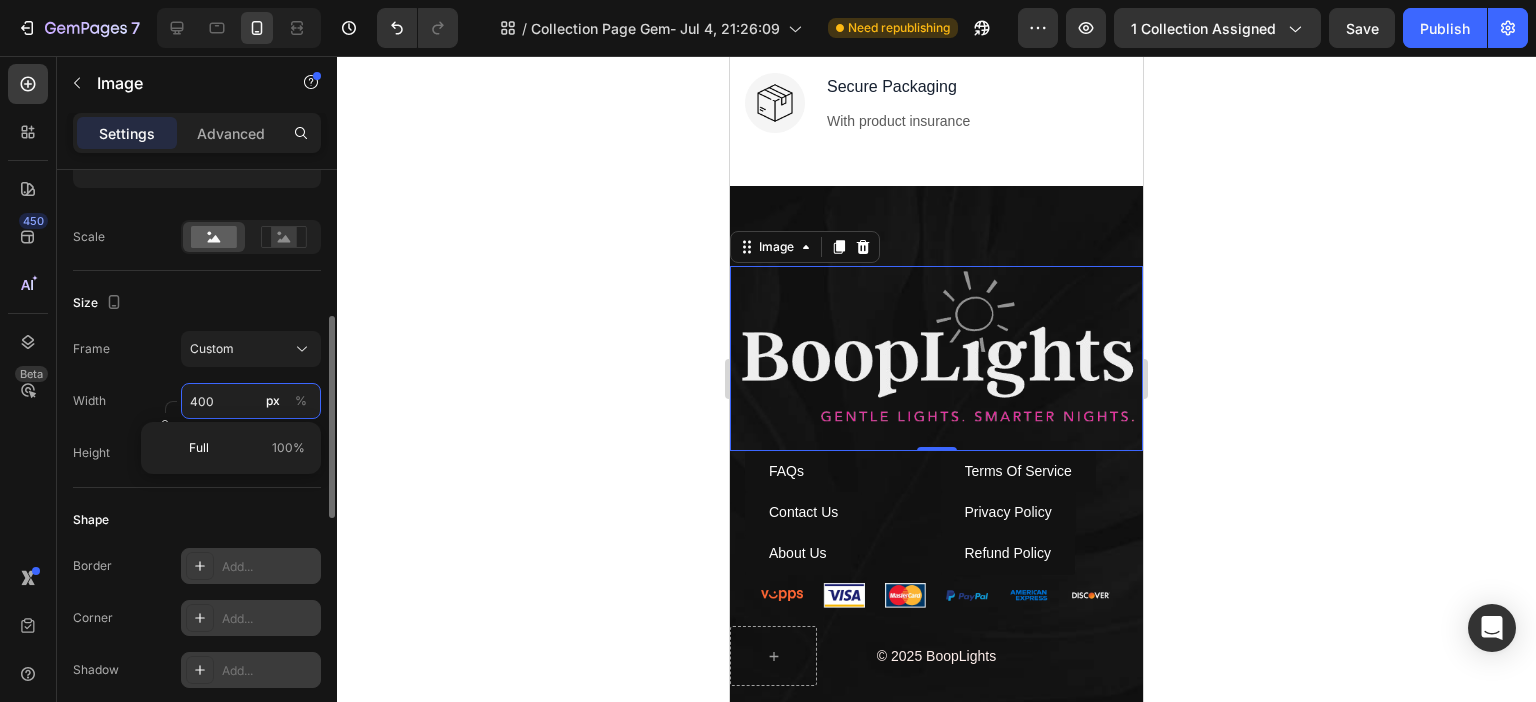 click on "400" at bounding box center [251, 401] 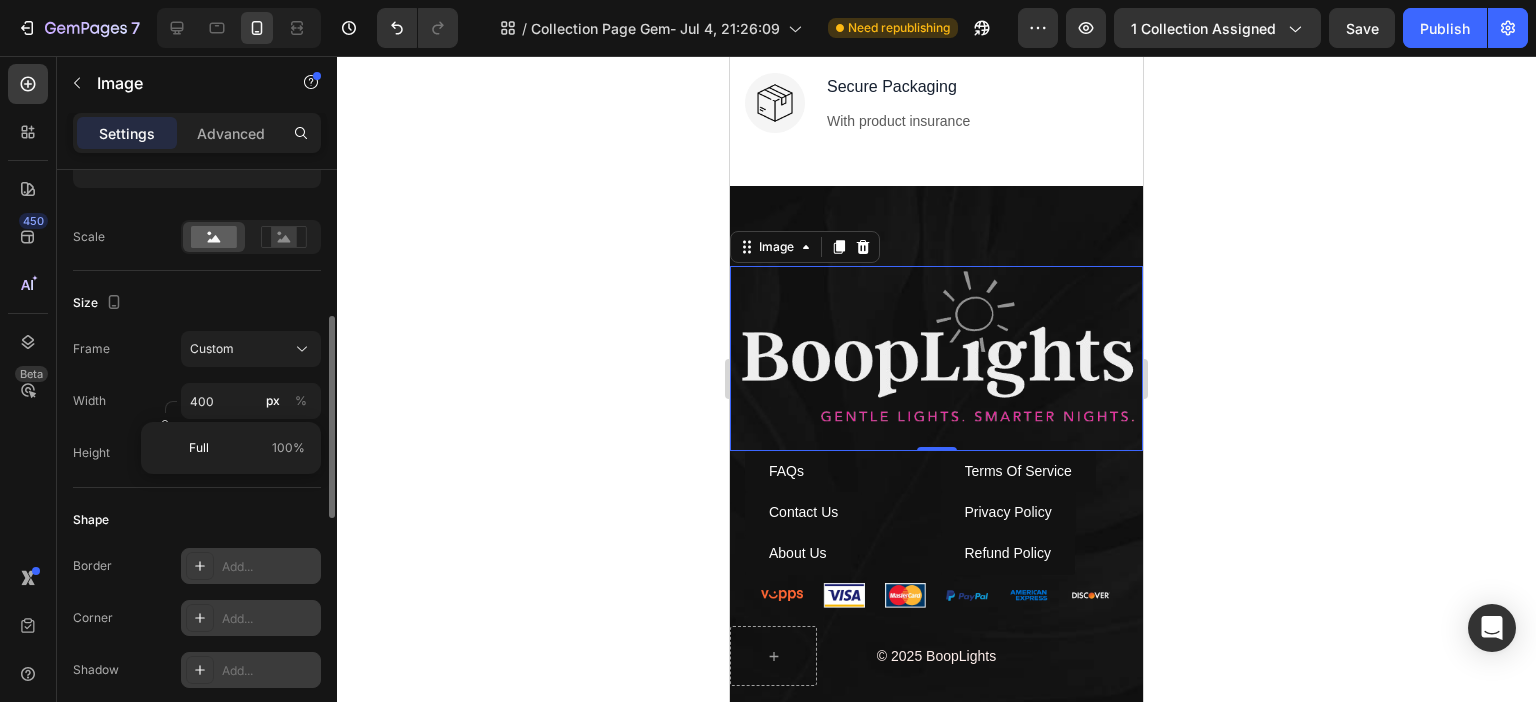 click on "Width 400 px %" at bounding box center [197, 401] 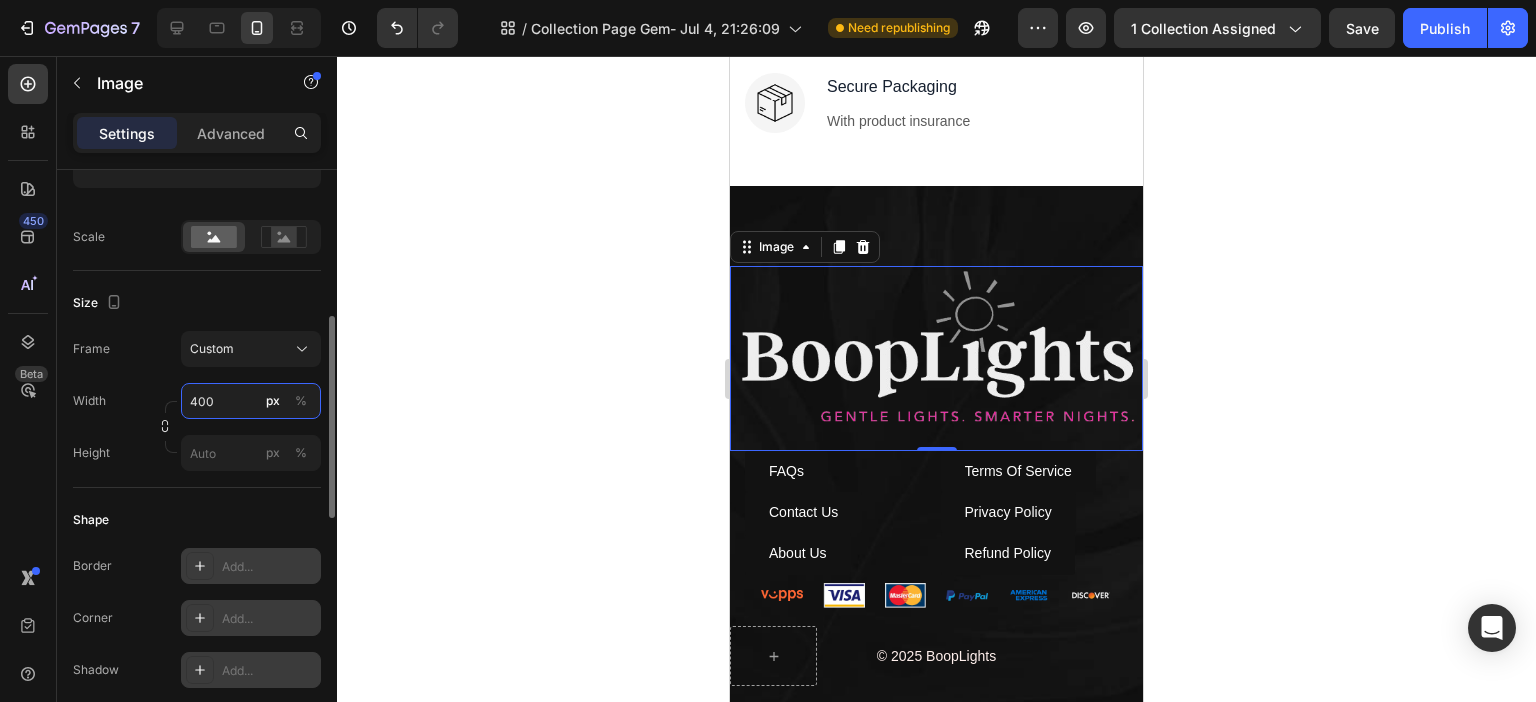 click on "400" at bounding box center (251, 401) 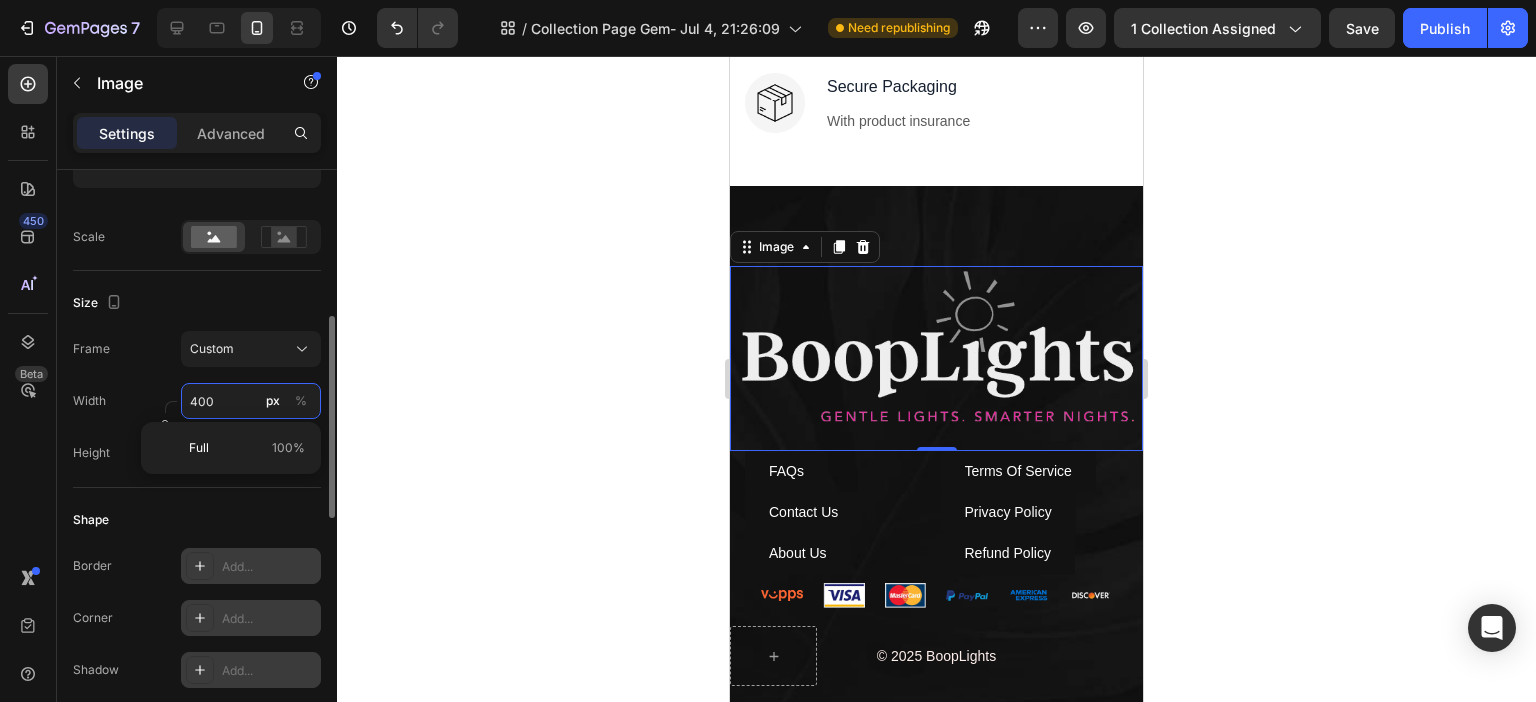 click on "400" at bounding box center (251, 401) 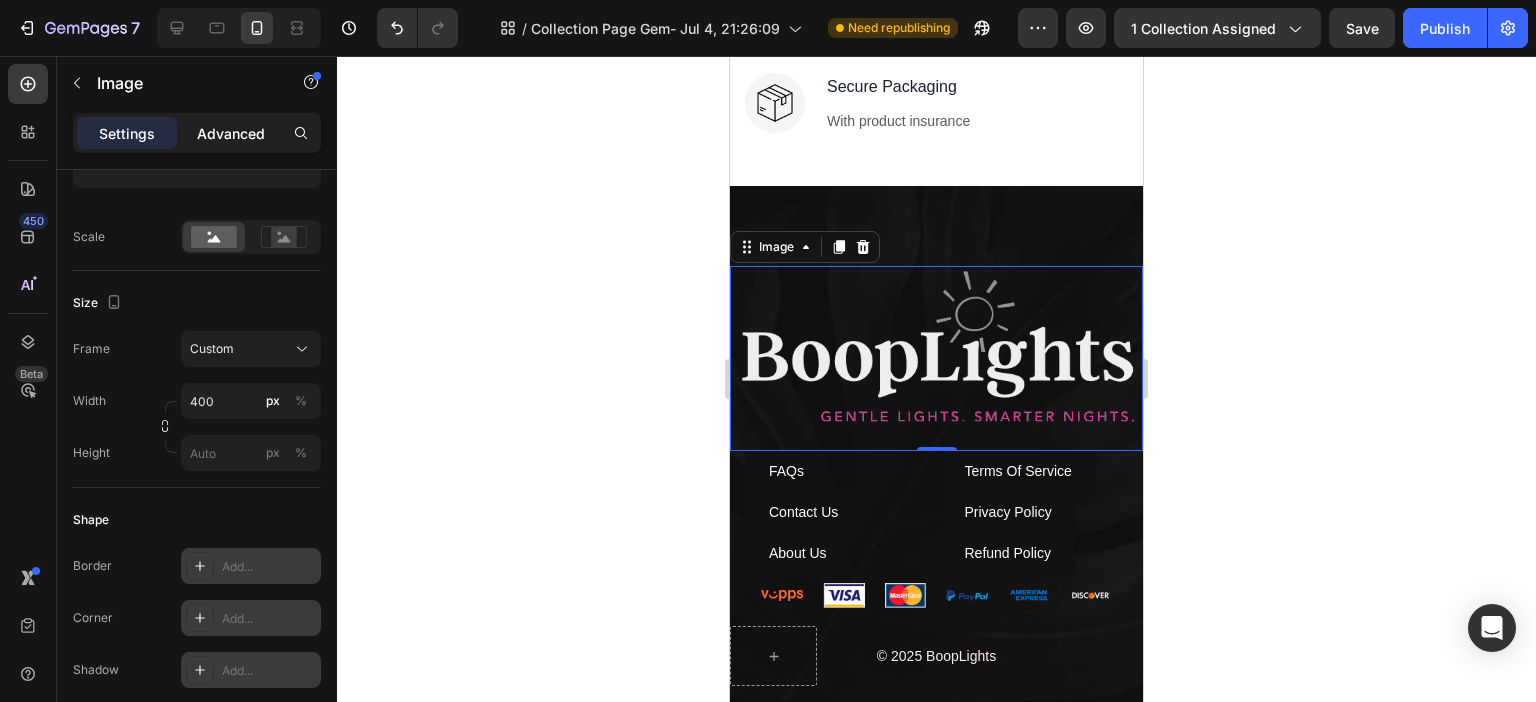 click on "Advanced" 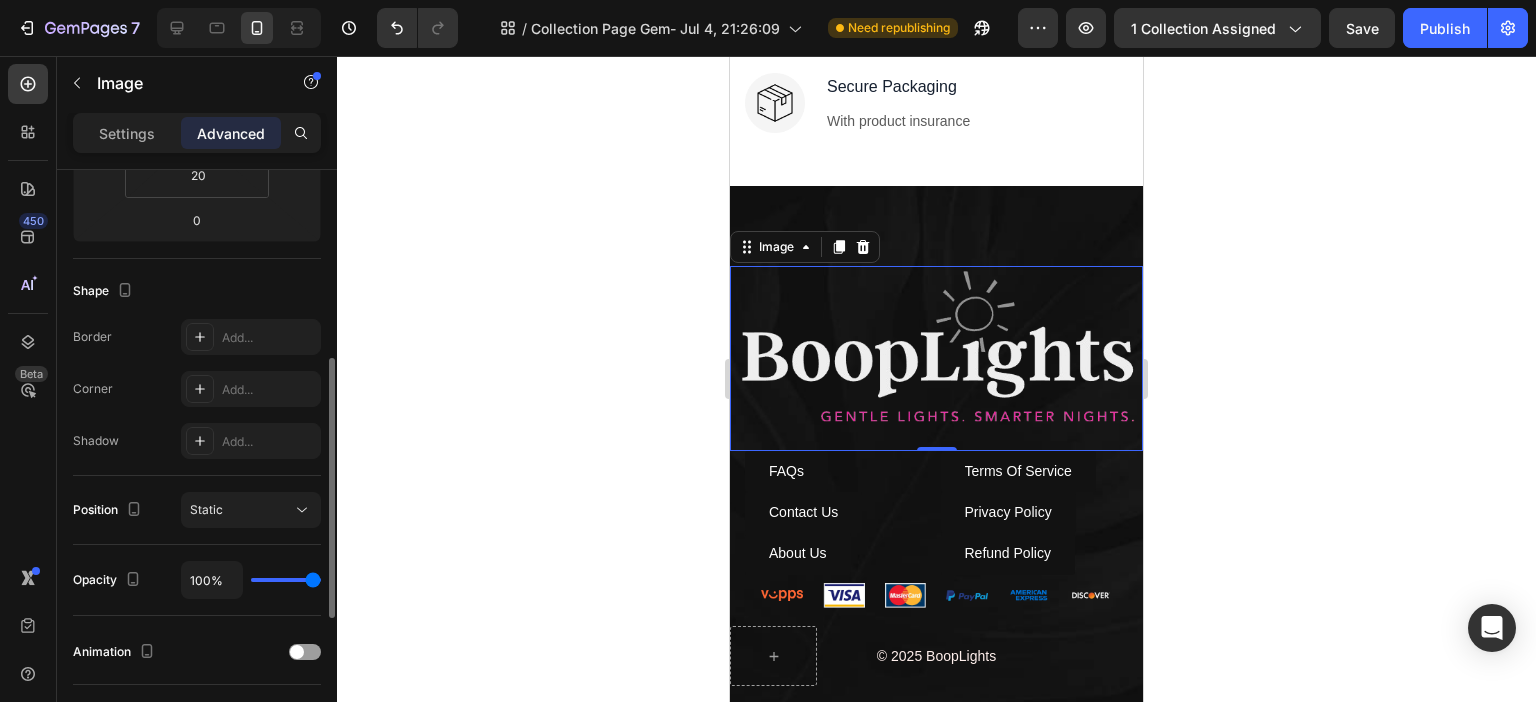 scroll, scrollTop: 125, scrollLeft: 0, axis: vertical 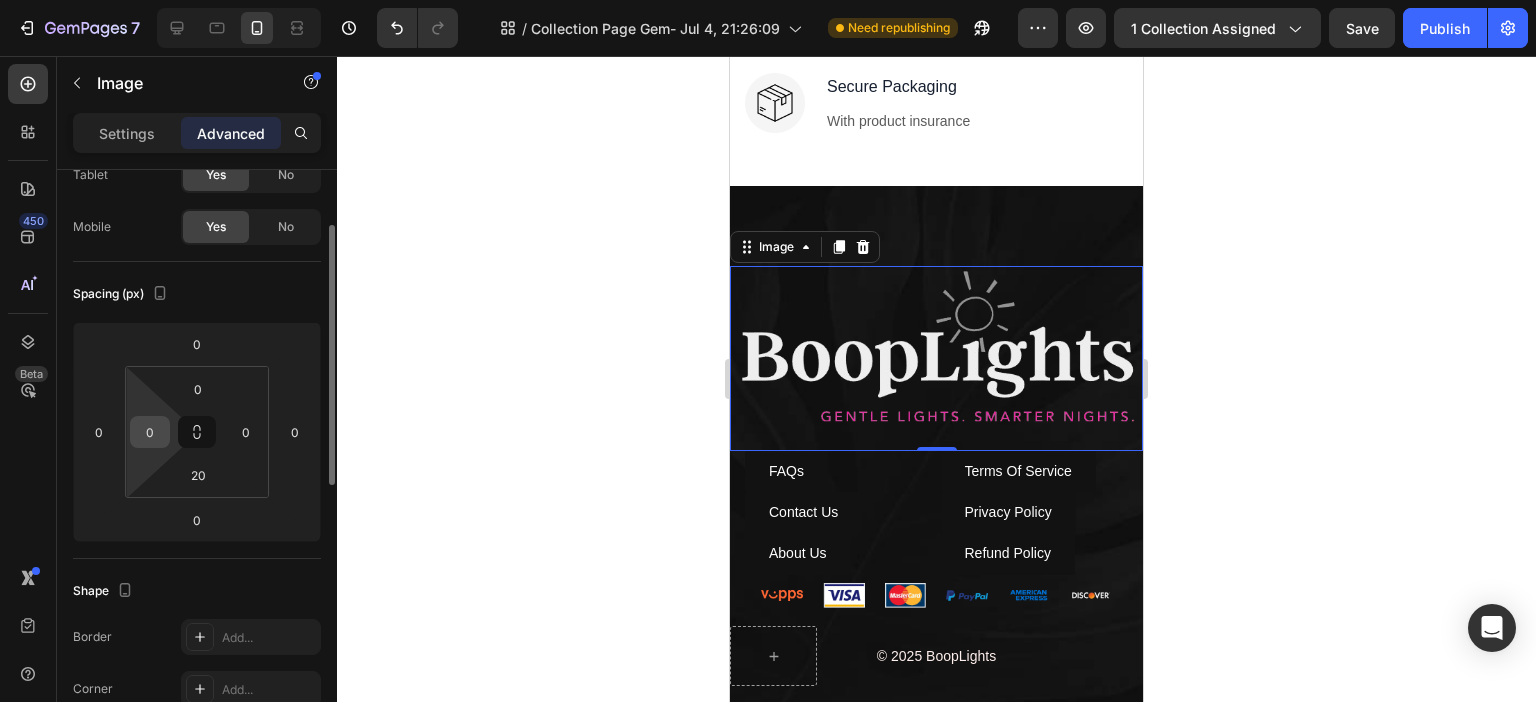 click on "0" at bounding box center (150, 432) 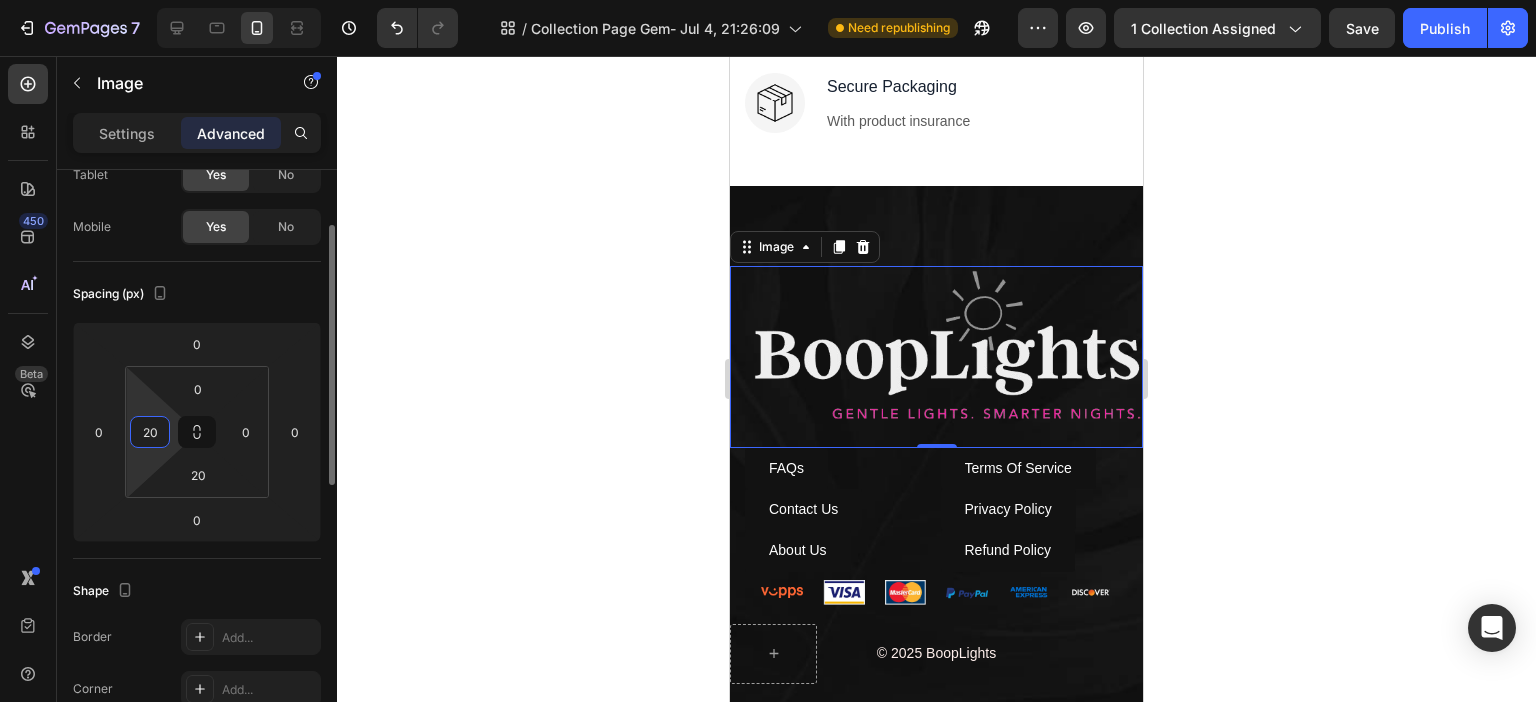 click on "20" at bounding box center [150, 432] 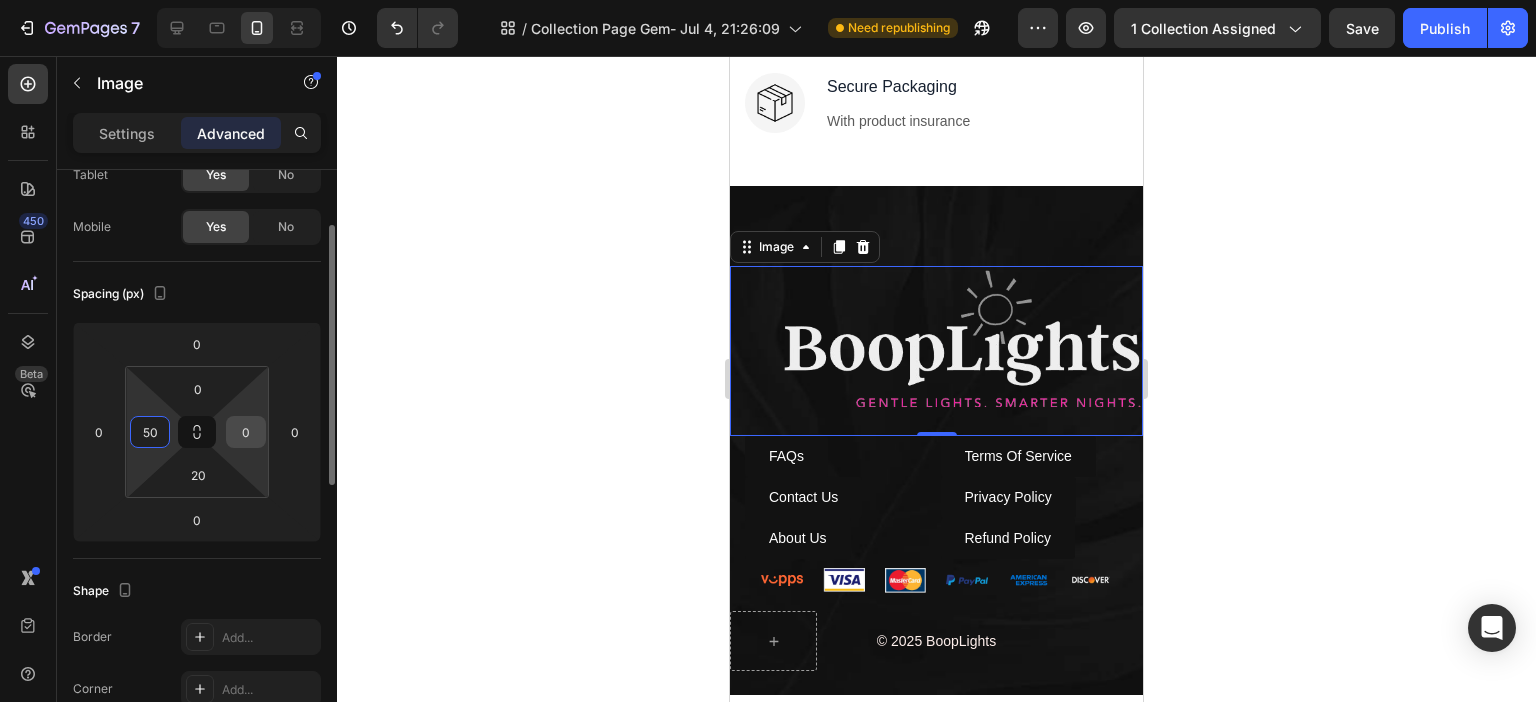 type on "50" 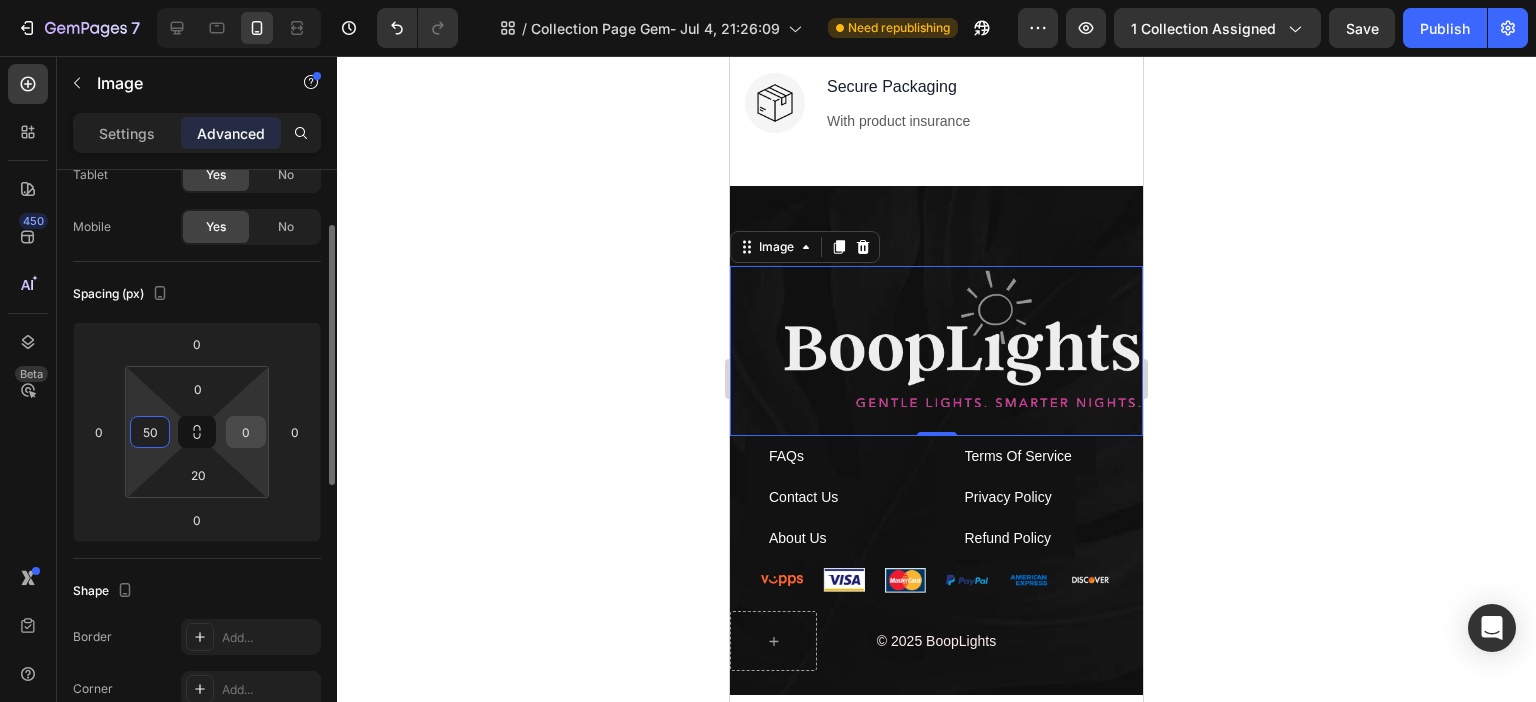 click on "0" at bounding box center (246, 432) 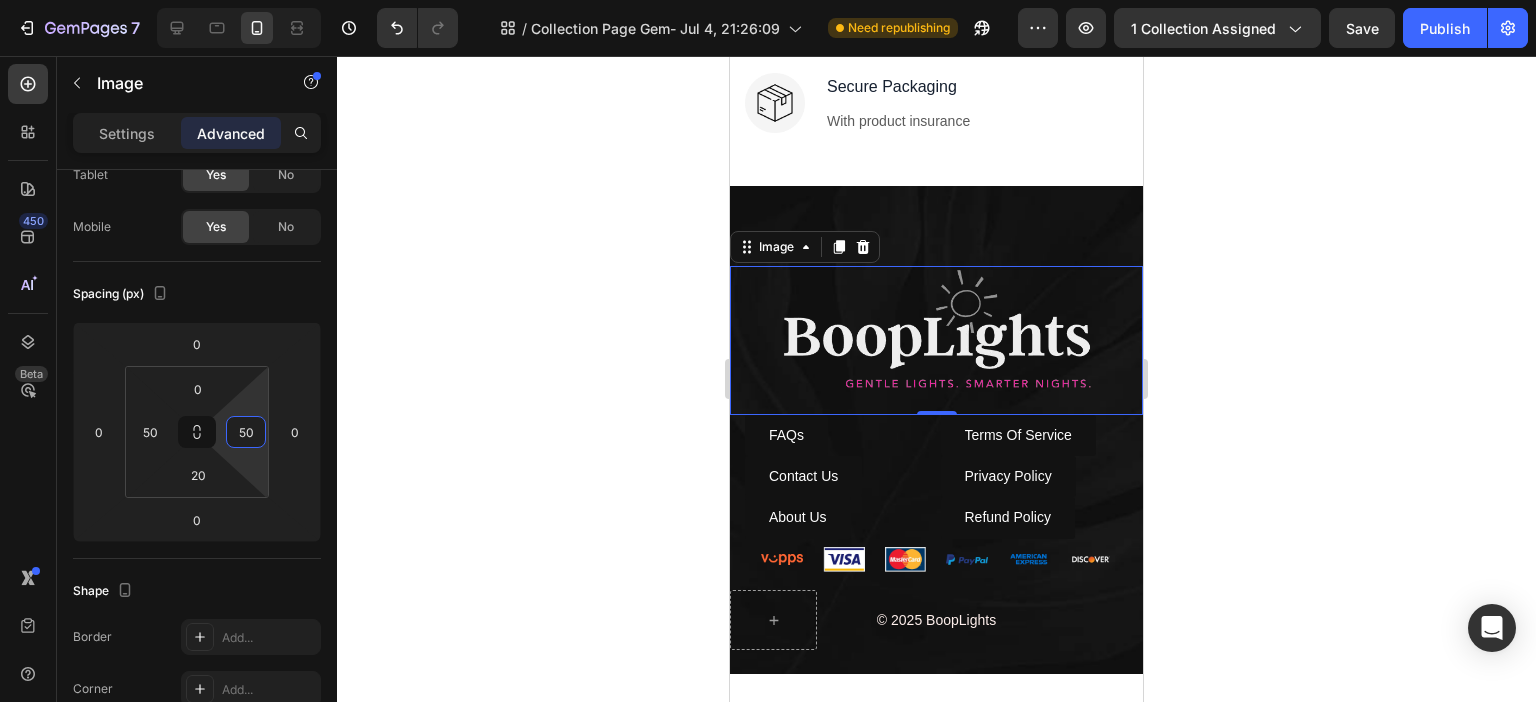 type on "50" 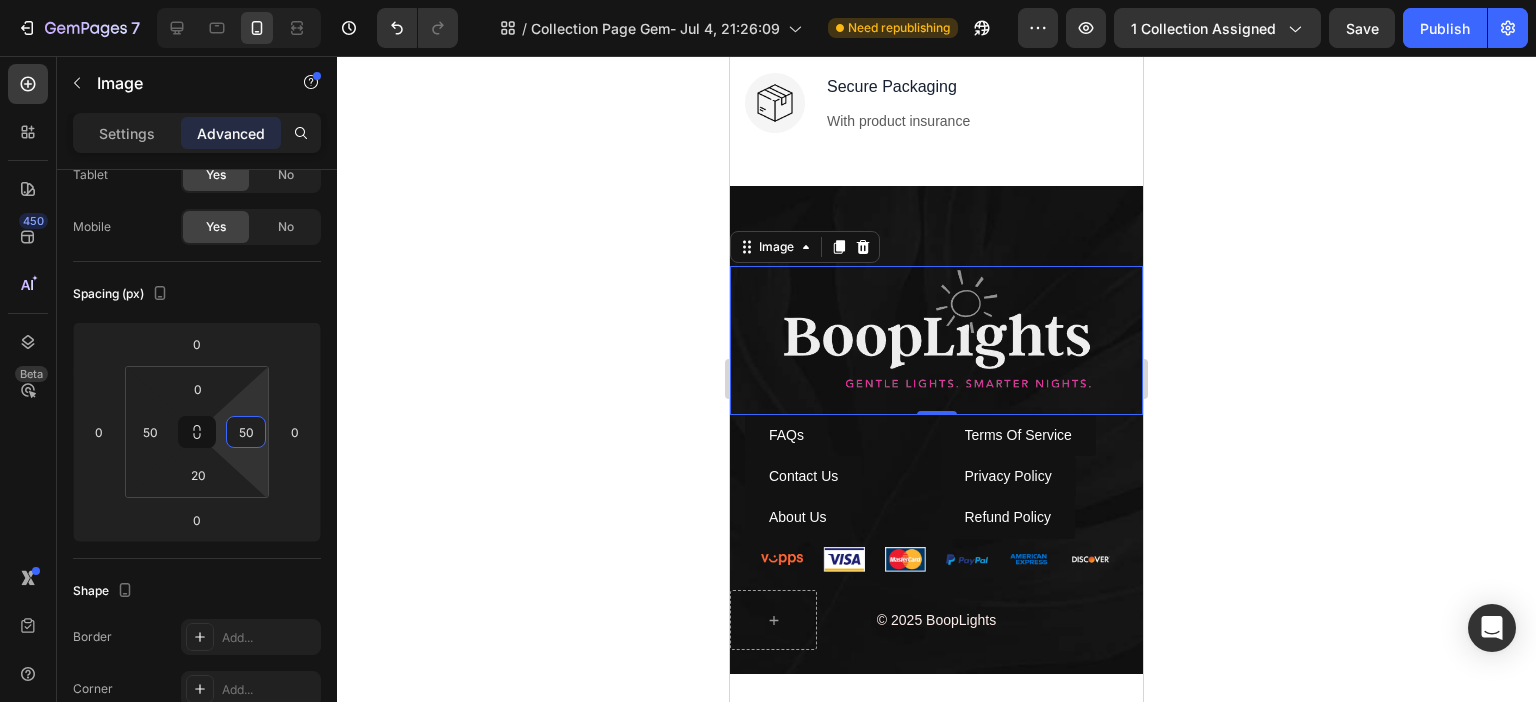 click at bounding box center [936, 330] 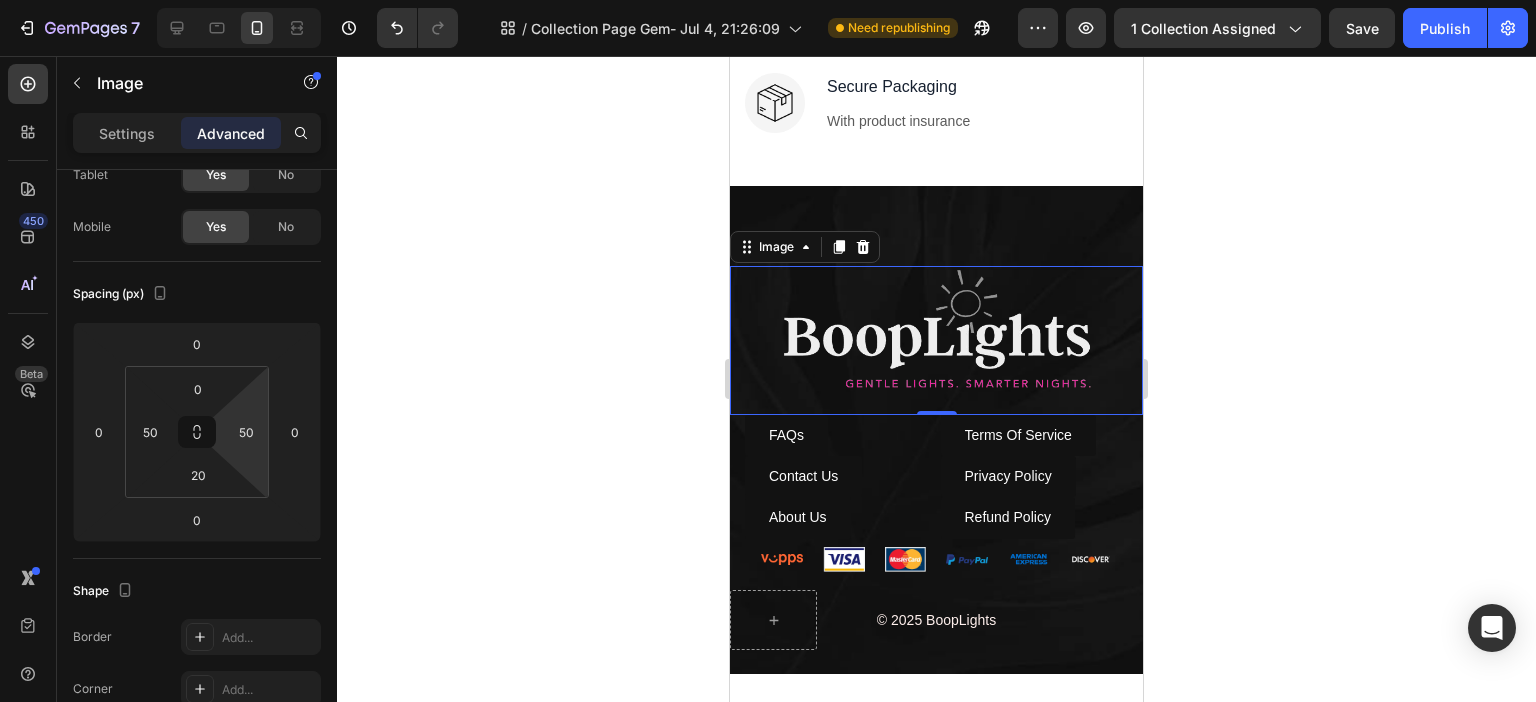 click at bounding box center (936, 330) 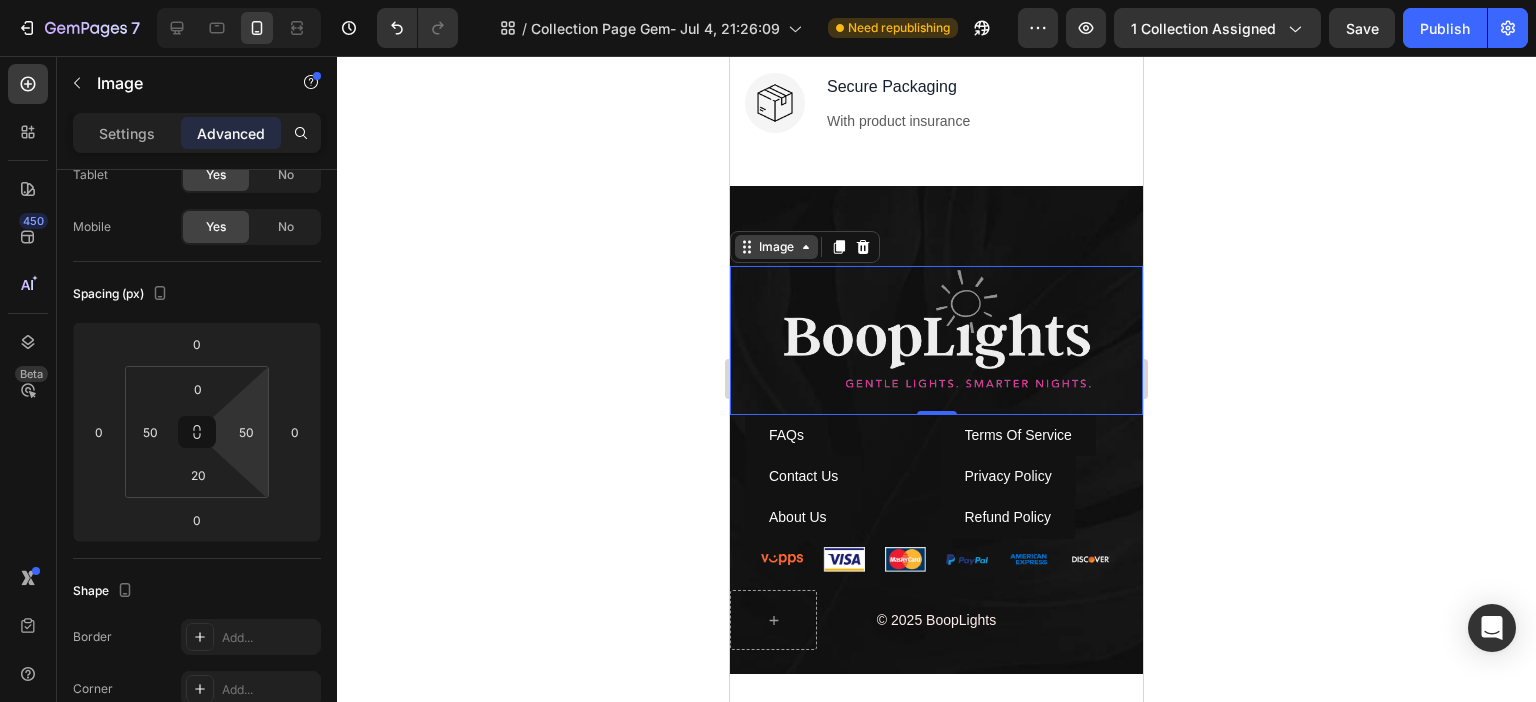 click on "Image" at bounding box center (776, 247) 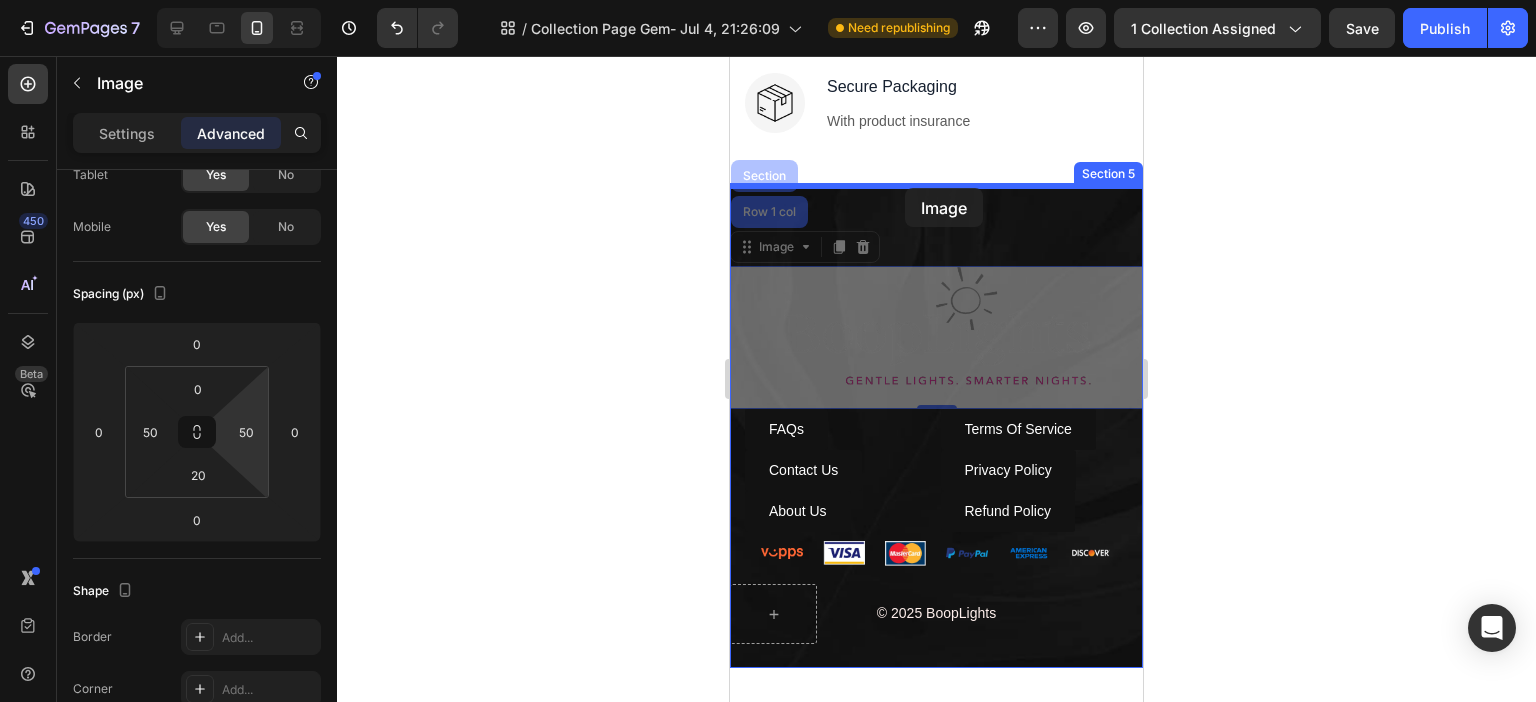 drag, startPoint x: 752, startPoint y: 248, endPoint x: 905, endPoint y: 188, distance: 164.34415 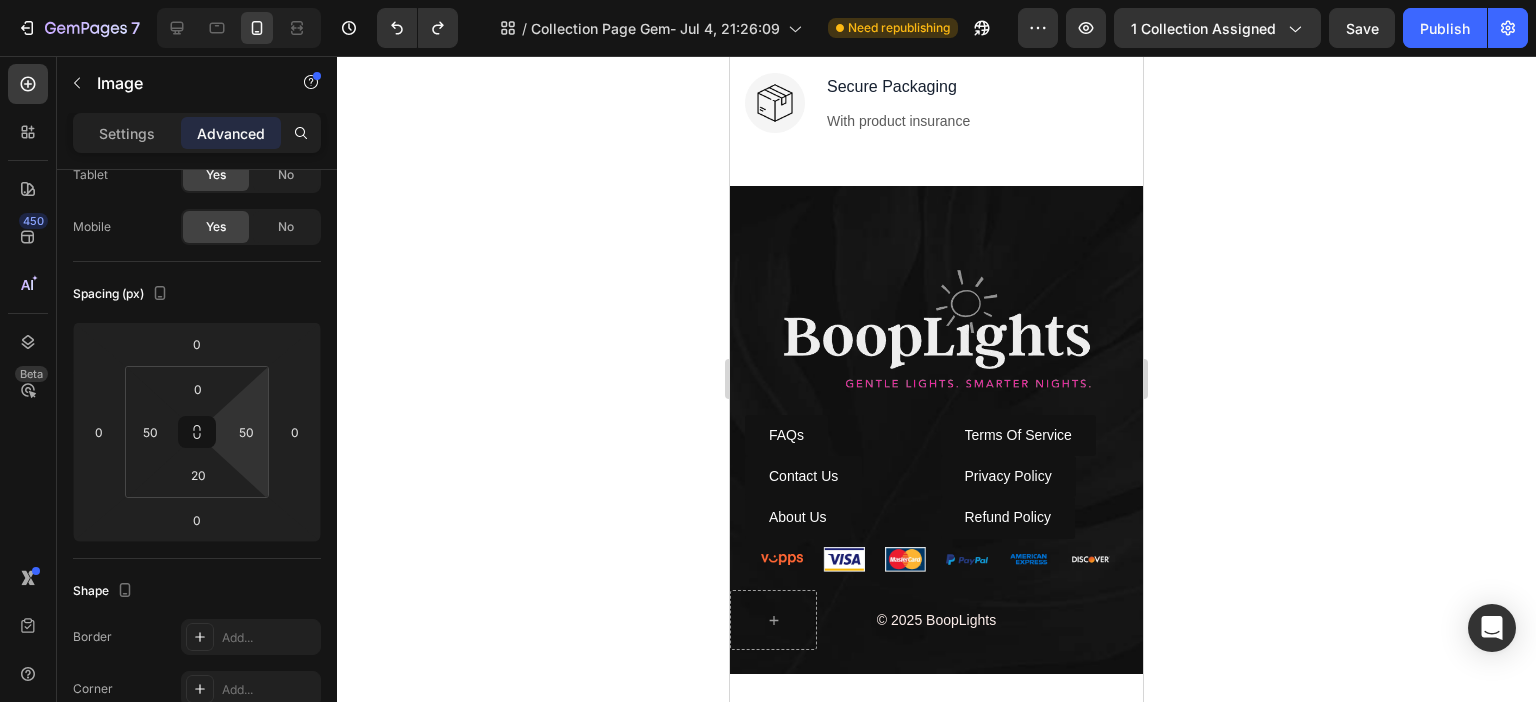 click at bounding box center [936, 330] 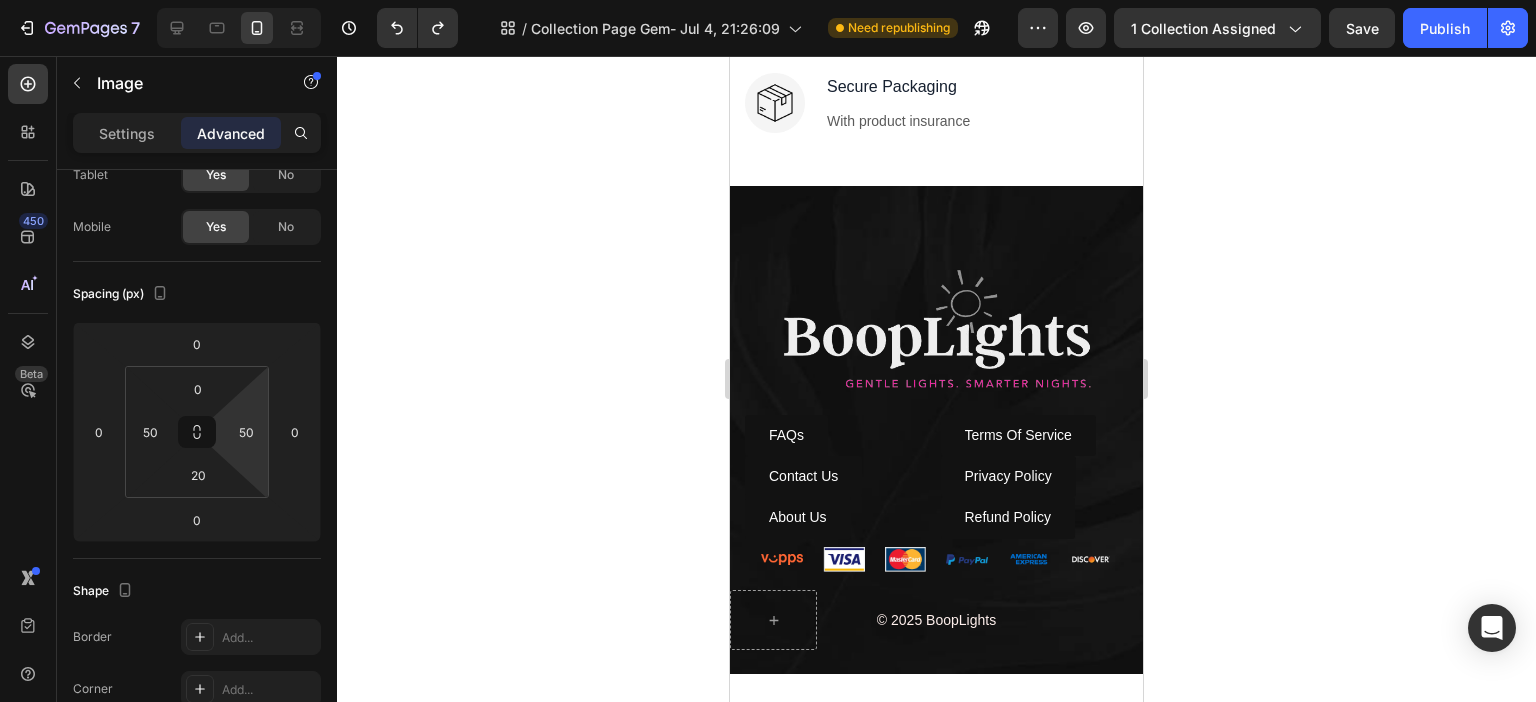 click on "Image FAQs Button Contact Us Button About Us Button Terms Of Service Button Privacy Policy Button Refund Policy Button Row Row FAQs Button Contact Us Button About Us Button Terms Of Service Button Privacy Policy Button Refund Policy Button Row Row Image Image Image Image Image Image Row
© 2025 BoopLights Text block Image Image Image Image Image Image Row Row Section 5" at bounding box center (936, 430) 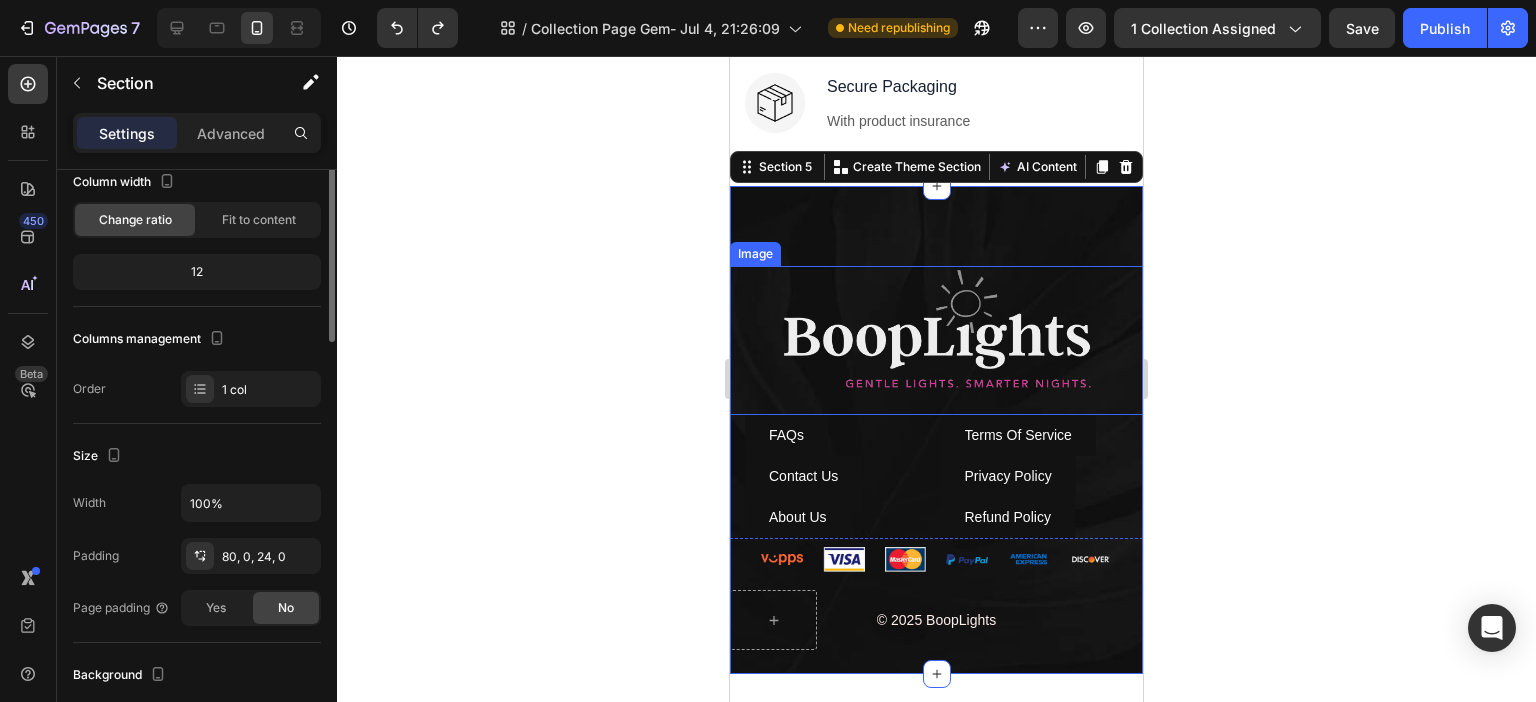 scroll, scrollTop: 0, scrollLeft: 0, axis: both 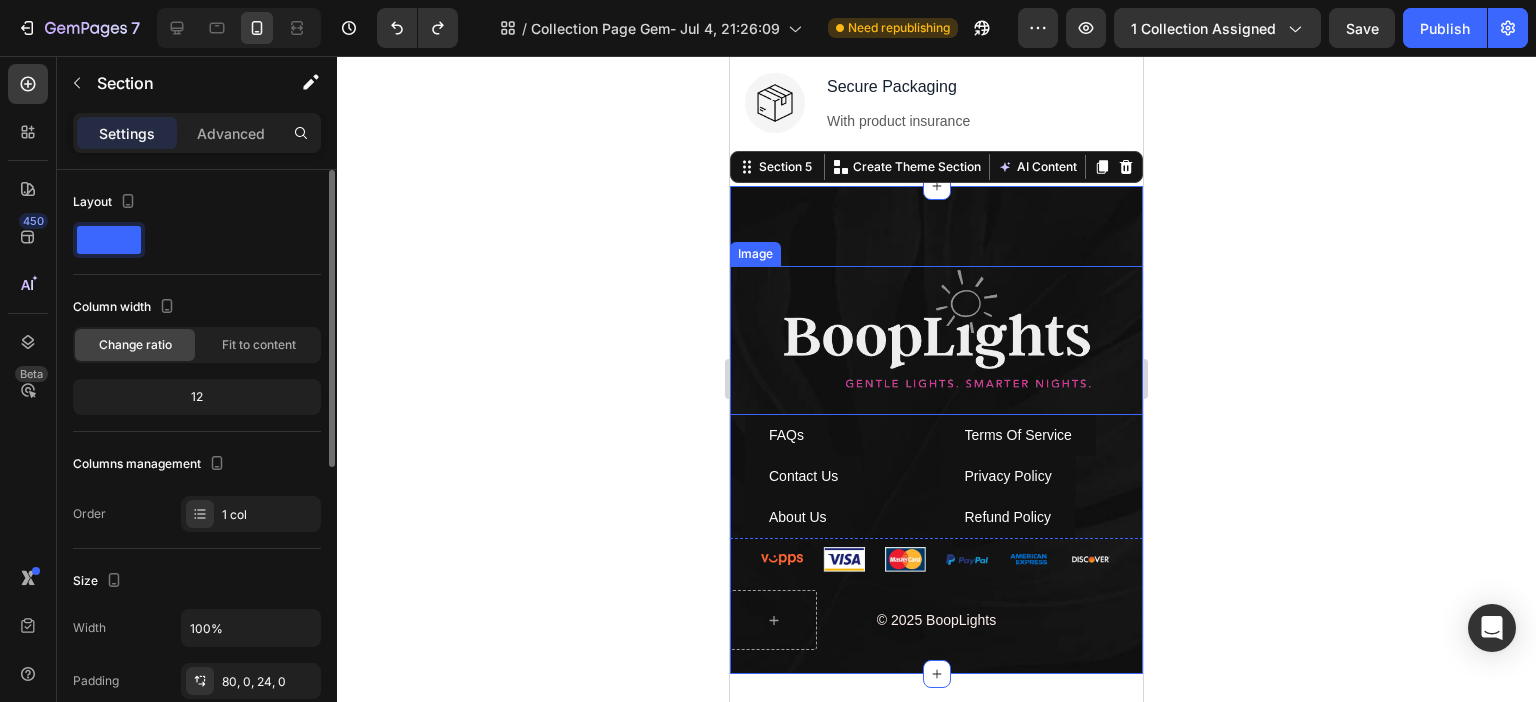 click at bounding box center (936, 330) 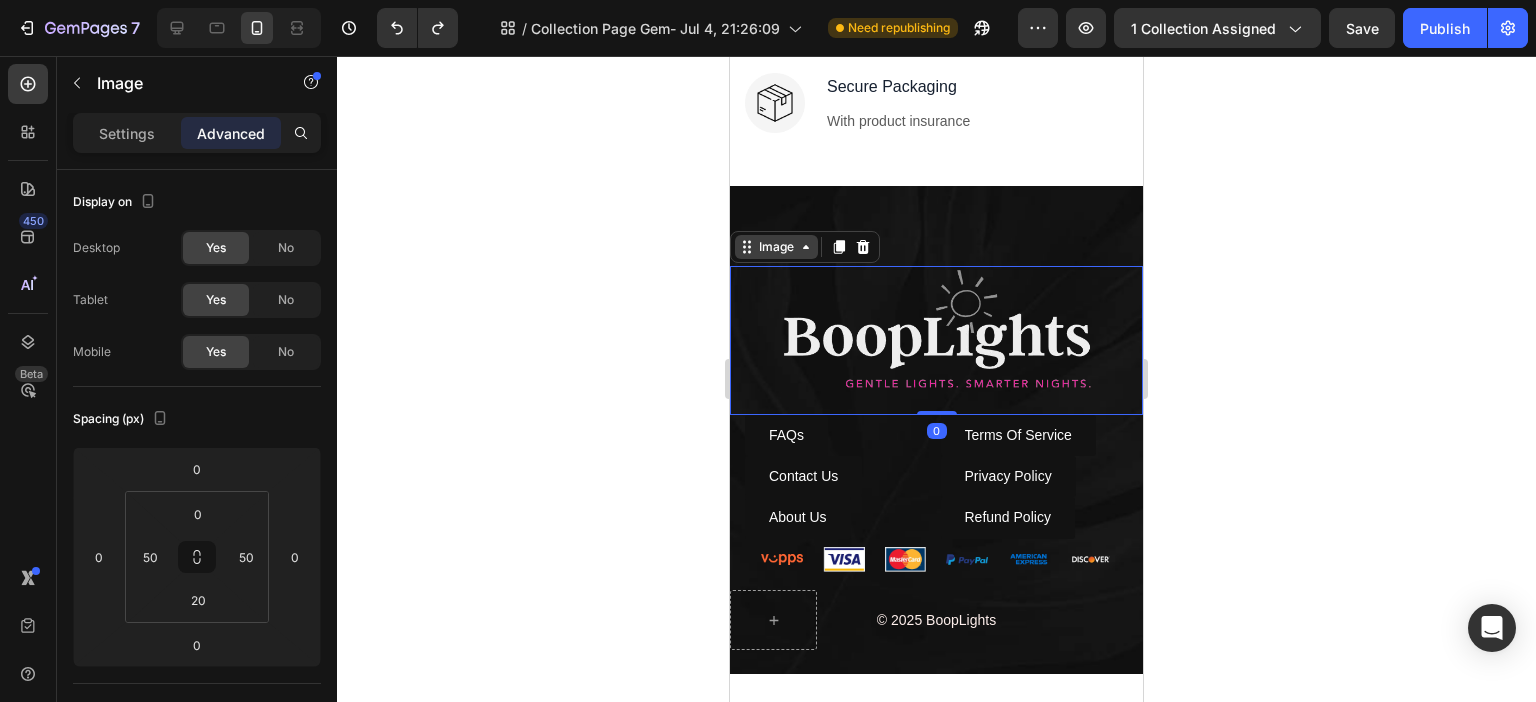 click 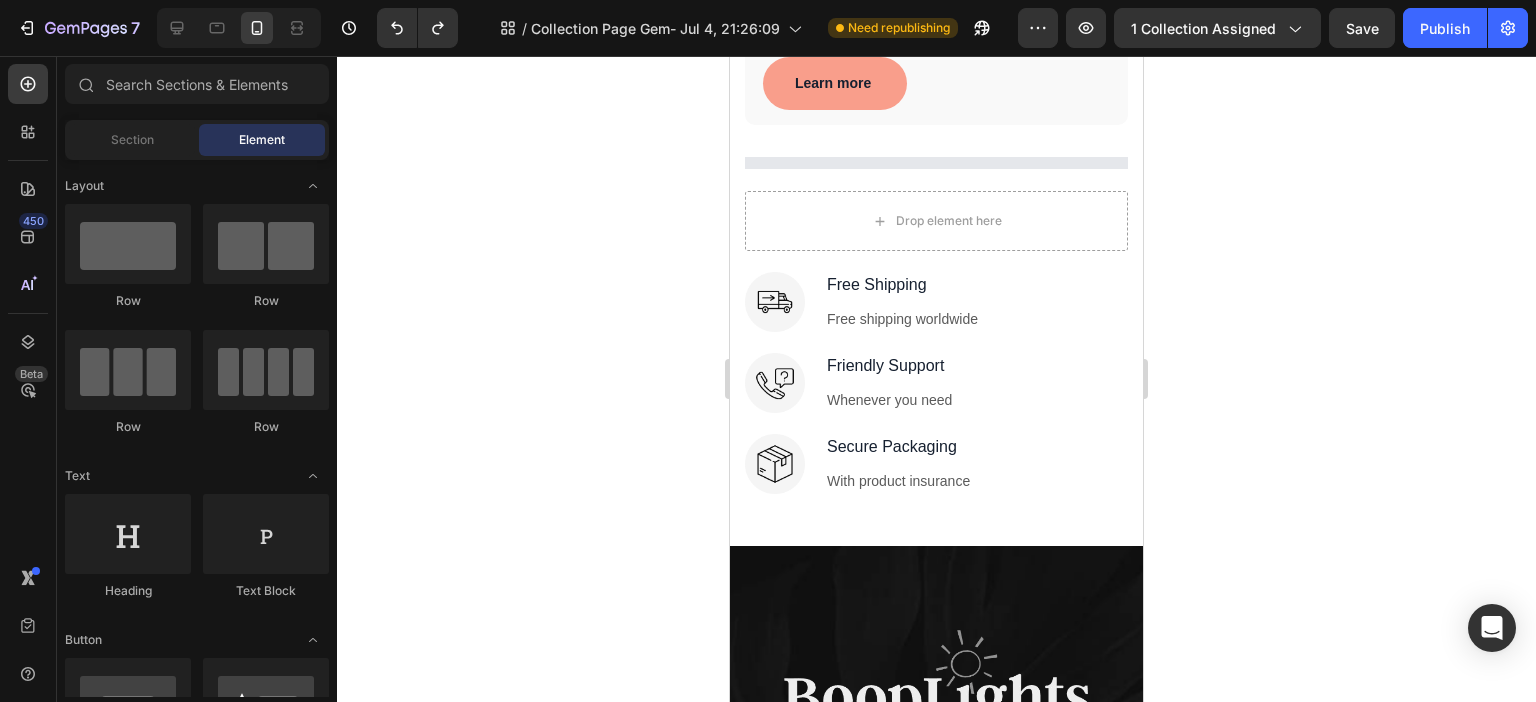 scroll, scrollTop: 305, scrollLeft: 0, axis: vertical 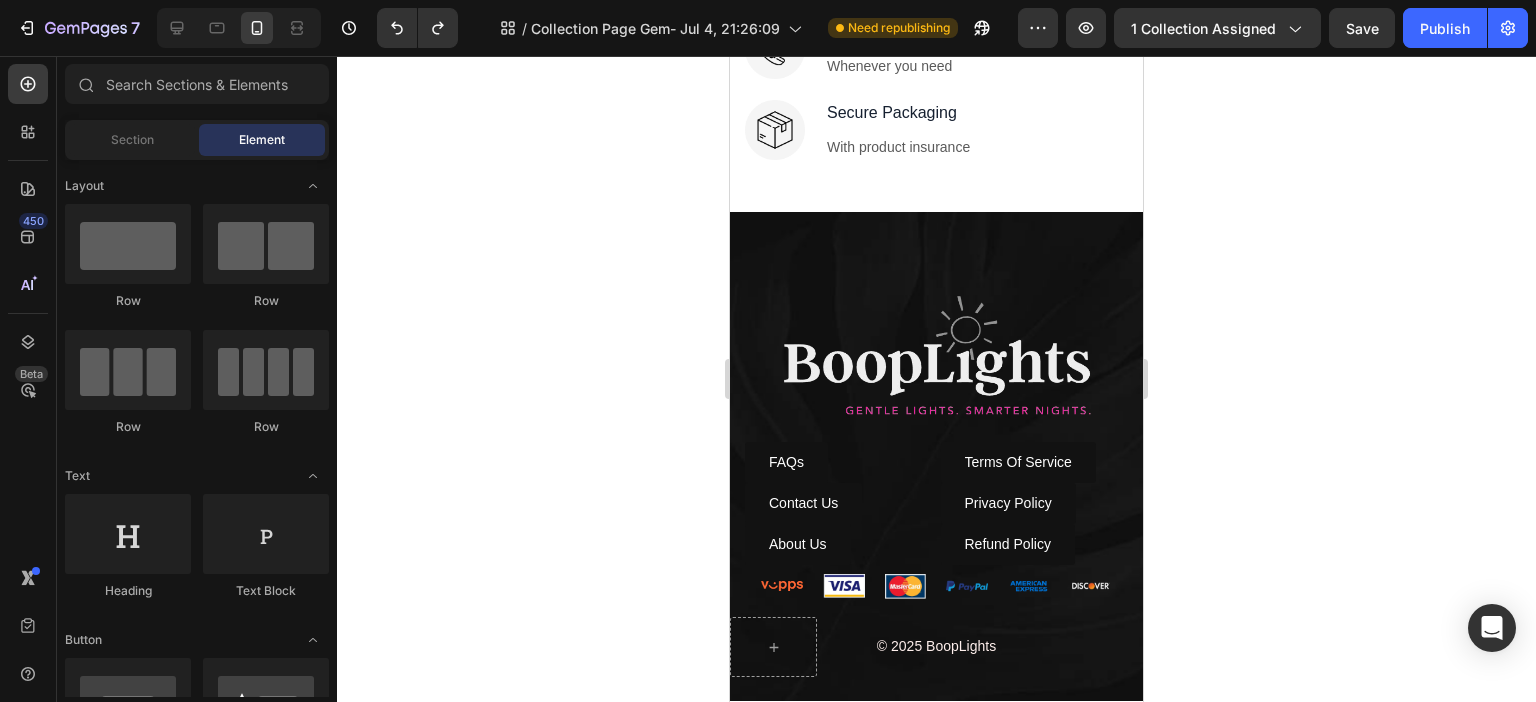 drag, startPoint x: 1134, startPoint y: 204, endPoint x: 1883, endPoint y: 702, distance: 899.4471 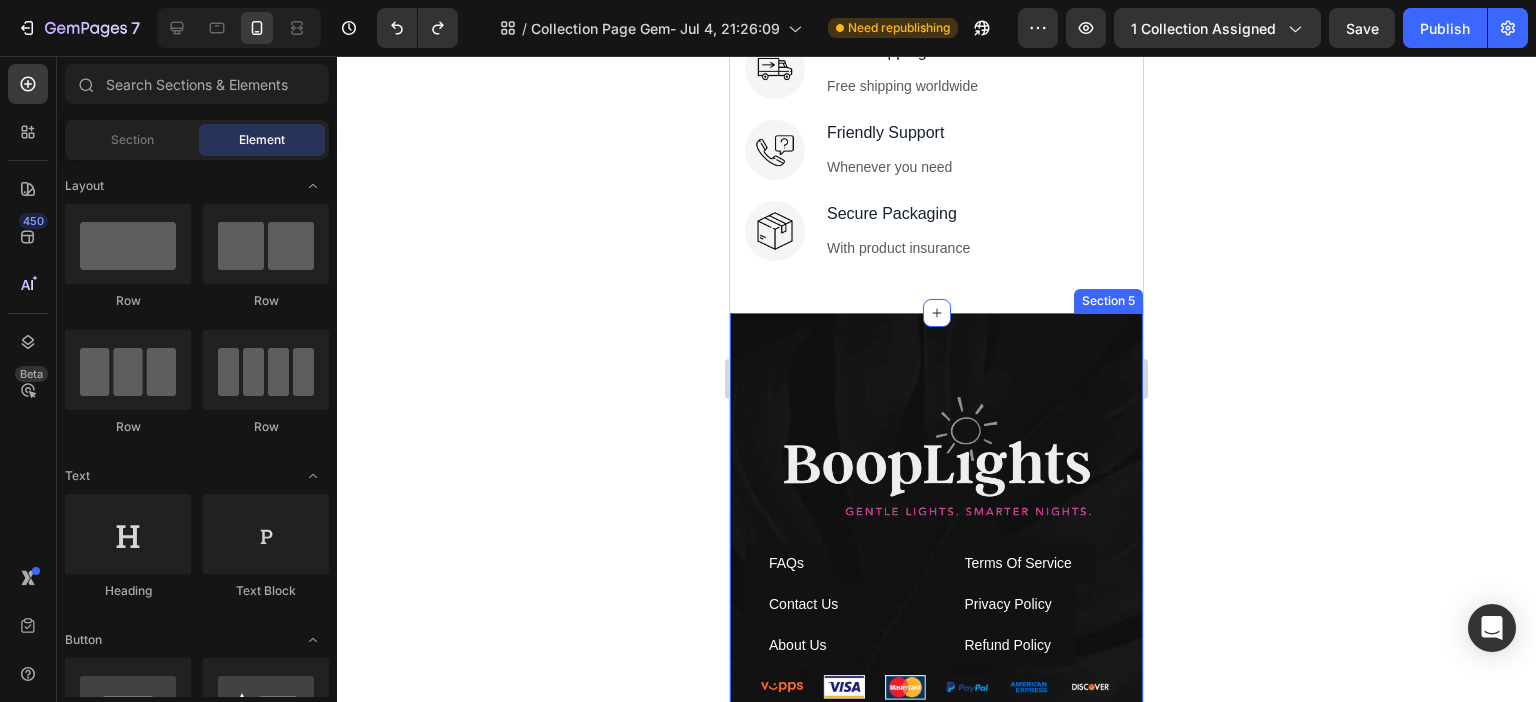 scroll, scrollTop: 2529, scrollLeft: 0, axis: vertical 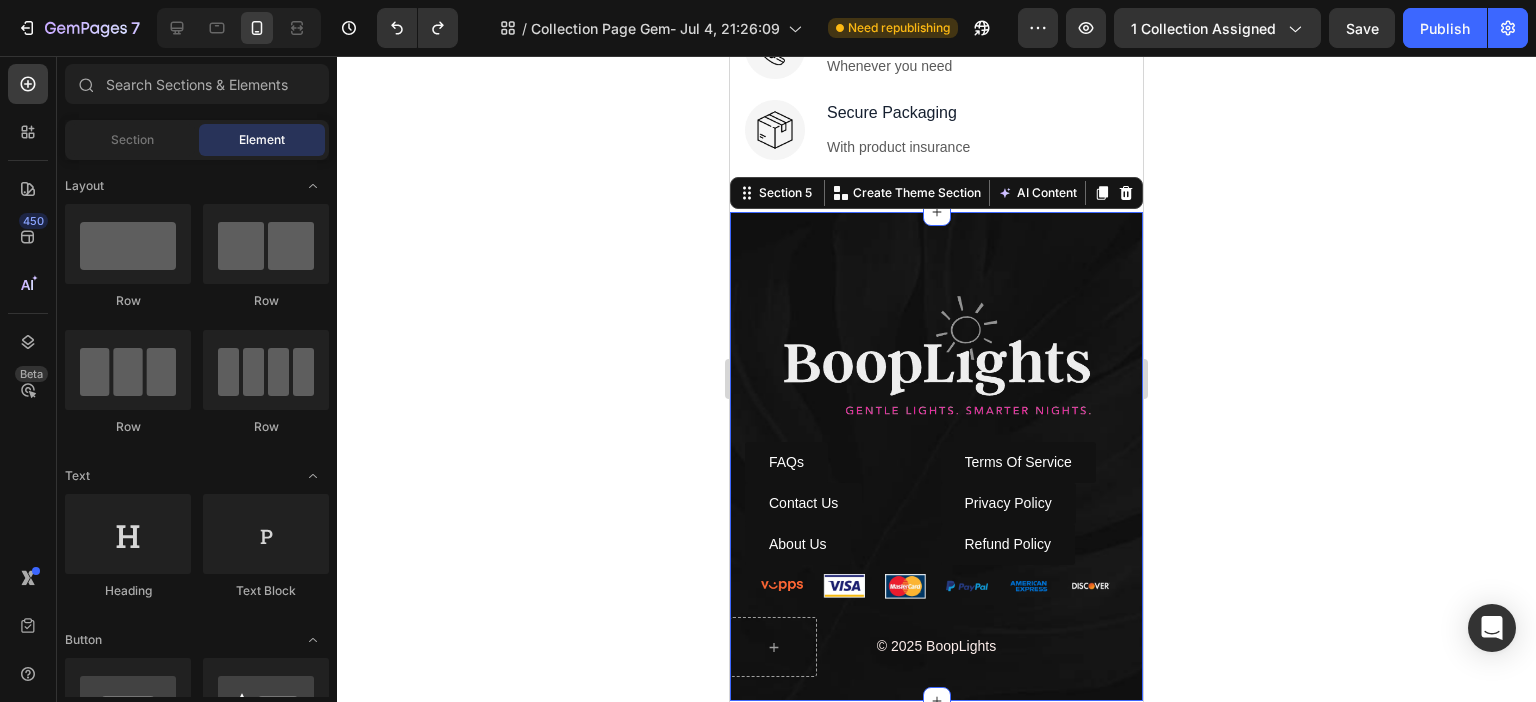 click on "Image FAQs Button Contact Us Button About Us Button Terms Of Service Button Privacy Policy Button Refund Policy Button Row Row FAQs Button Contact Us Button About Us Button Terms Of Service Button Privacy Policy Button Refund Policy Button Row Row Image Image Image Image Image Image Row
© 2025 BoopLights Text block Image Image Image Image Image Image Row Row Section 5   You can create reusable sections Create Theme Section AI Content Write with GemAI What would you like to describe here? Tone and Voice Persuasive Product Show more Generate" at bounding box center [936, 456] 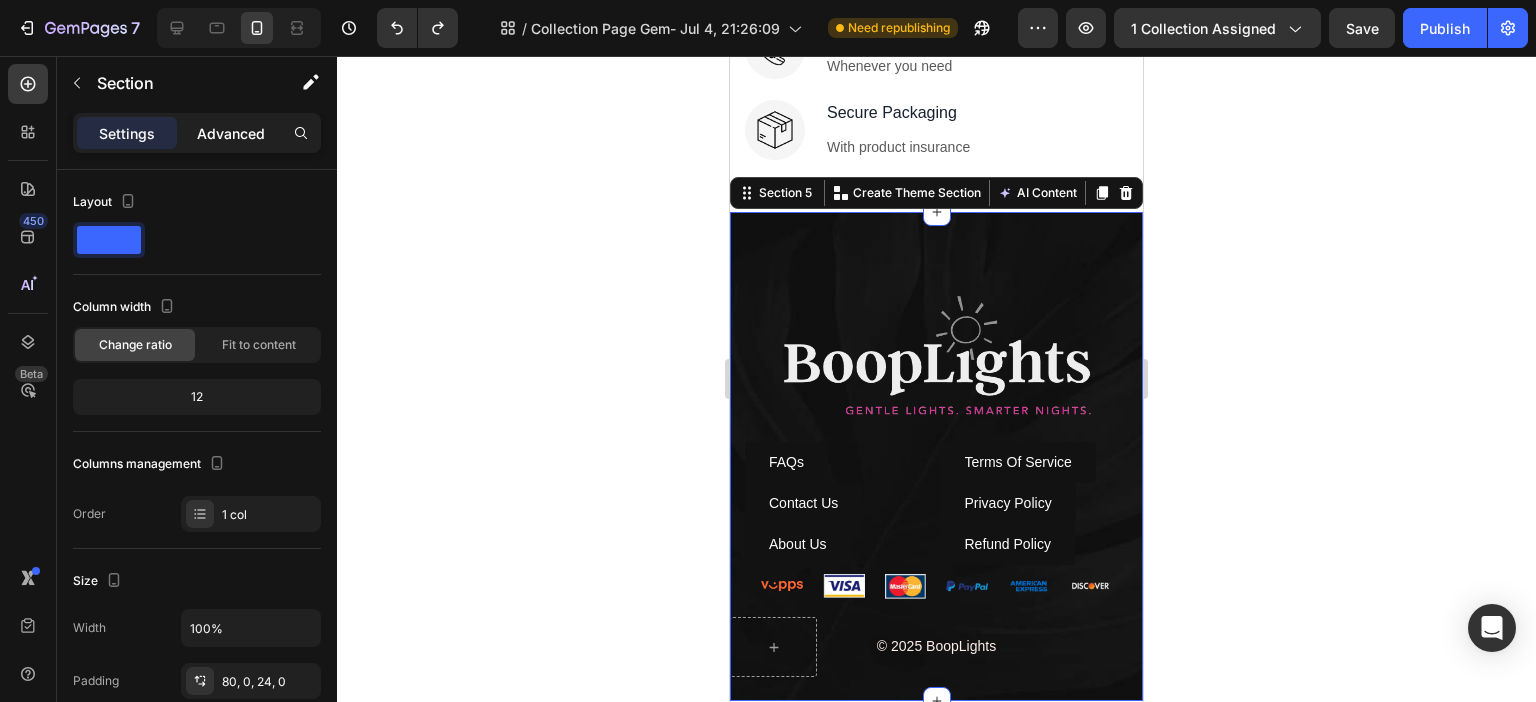 click on "Advanced" at bounding box center [231, 133] 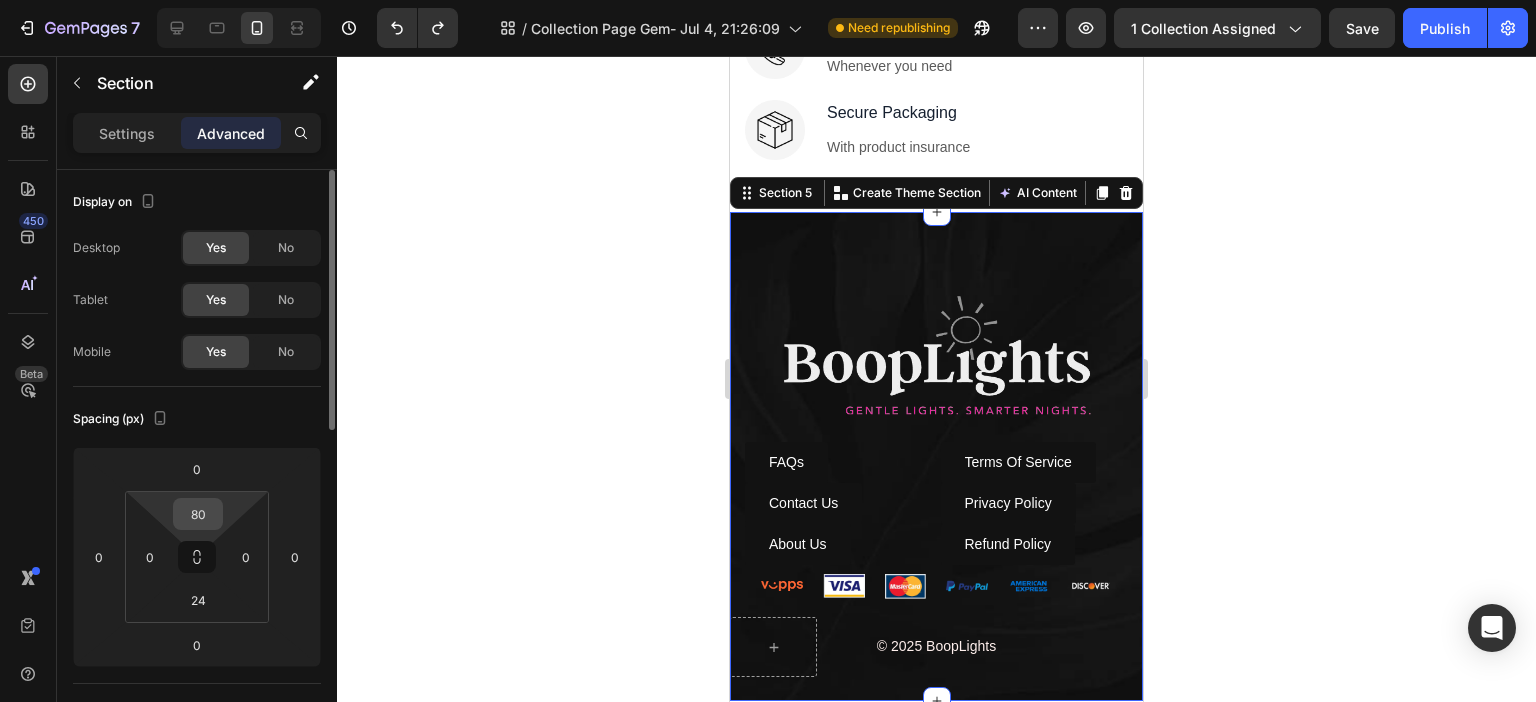 click on "80" at bounding box center (198, 514) 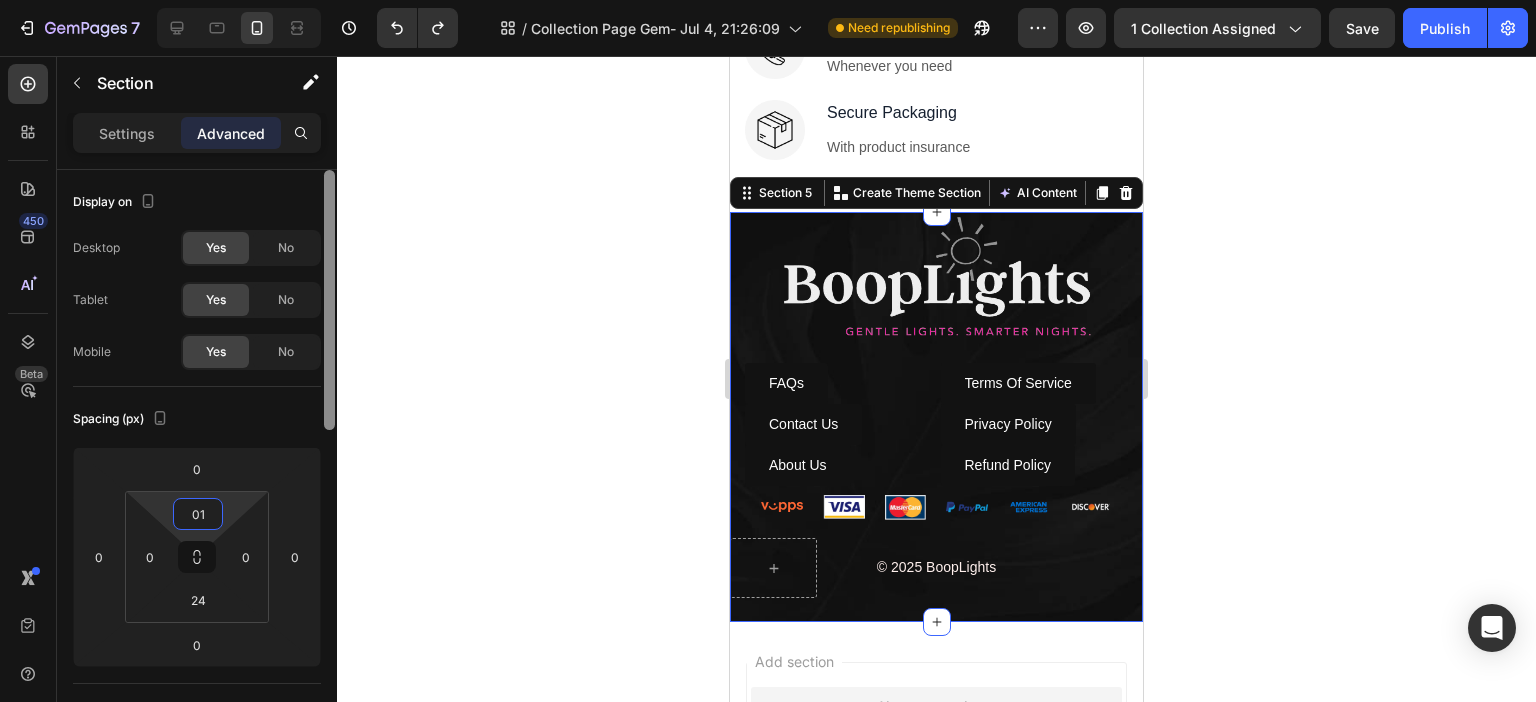 type on "0" 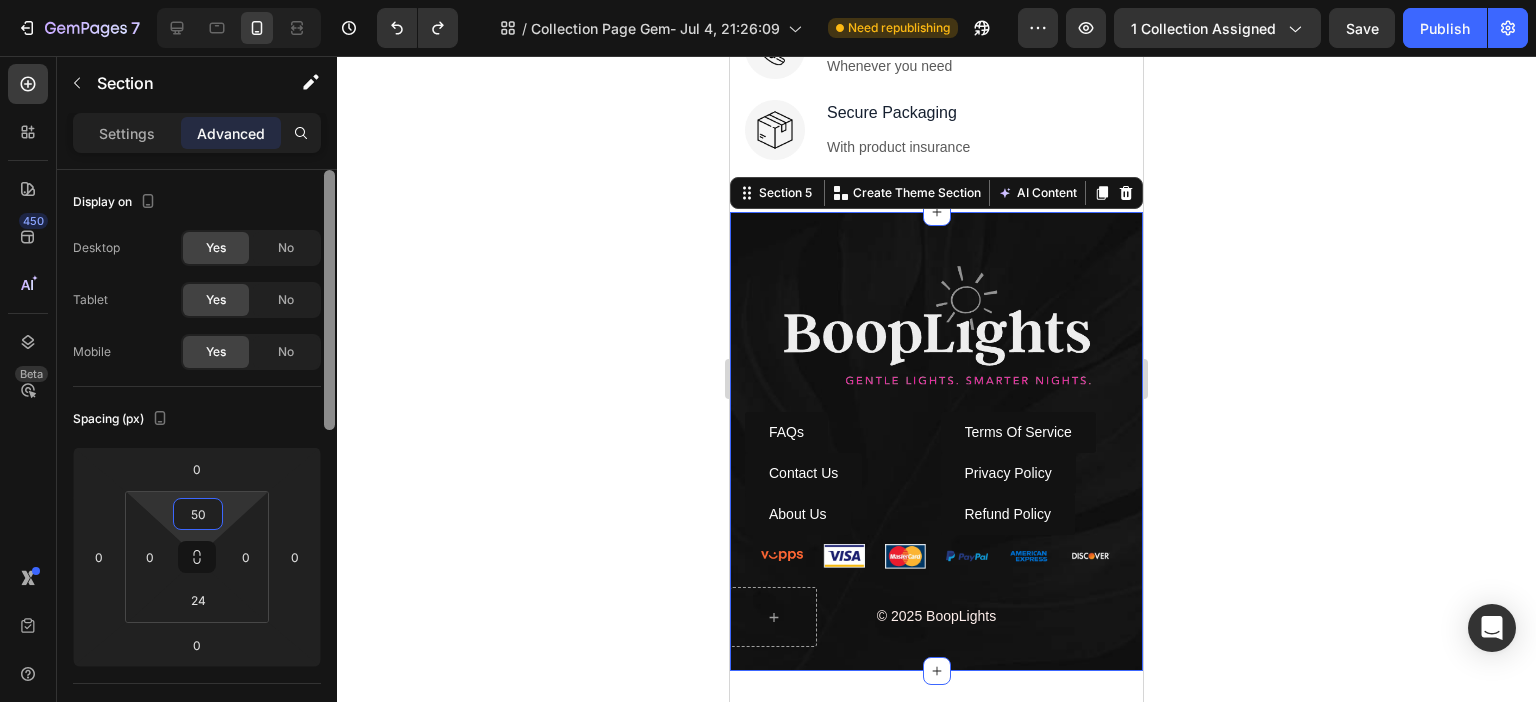 type on "5" 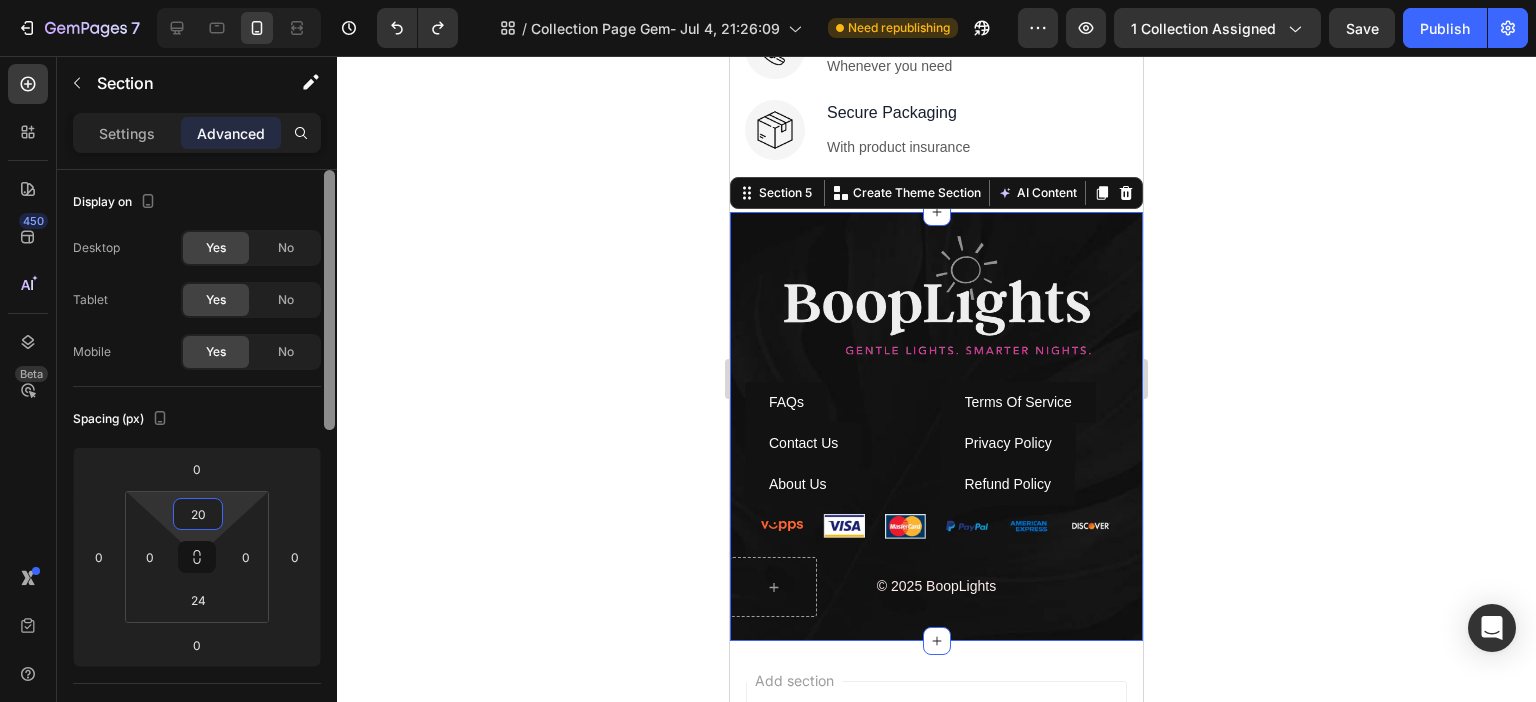 type on "2" 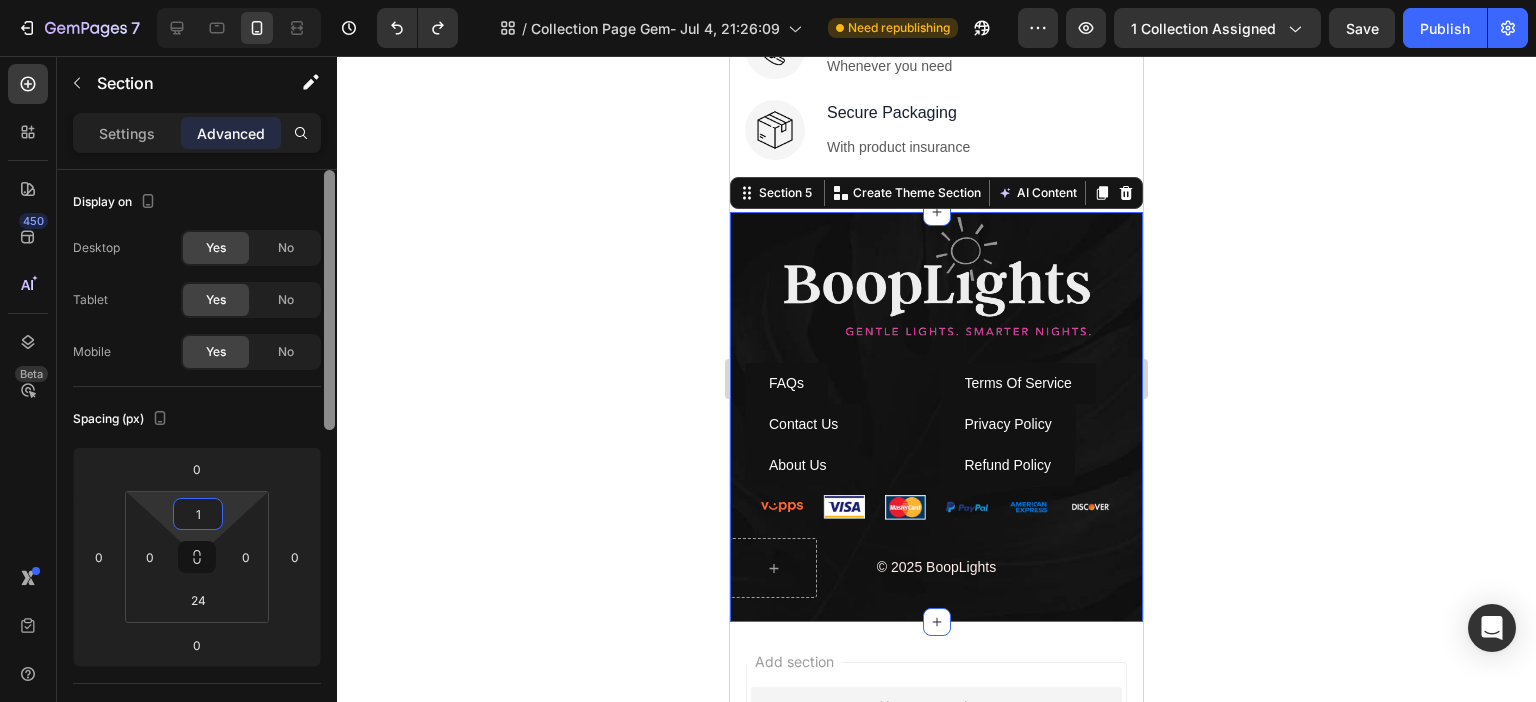 type on "10" 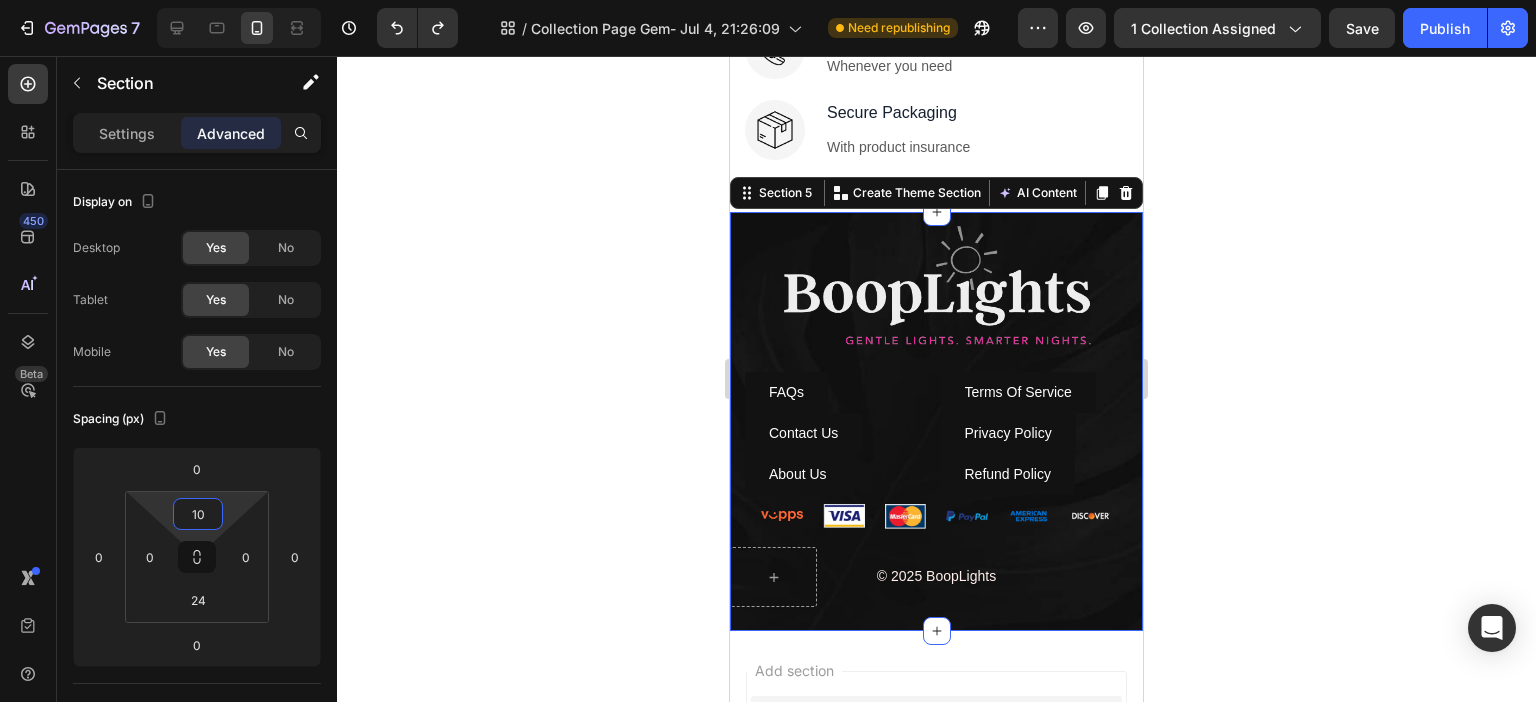 click 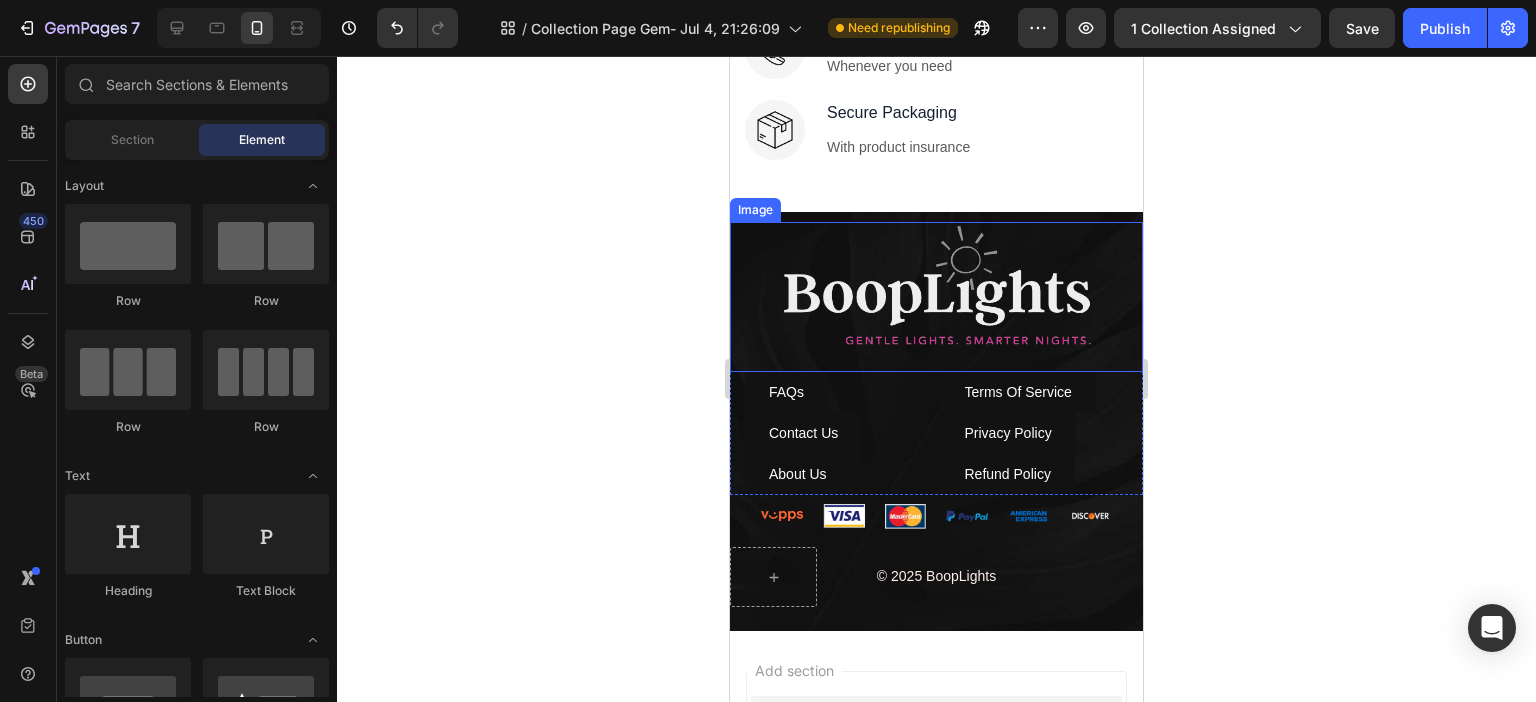 click at bounding box center (936, 286) 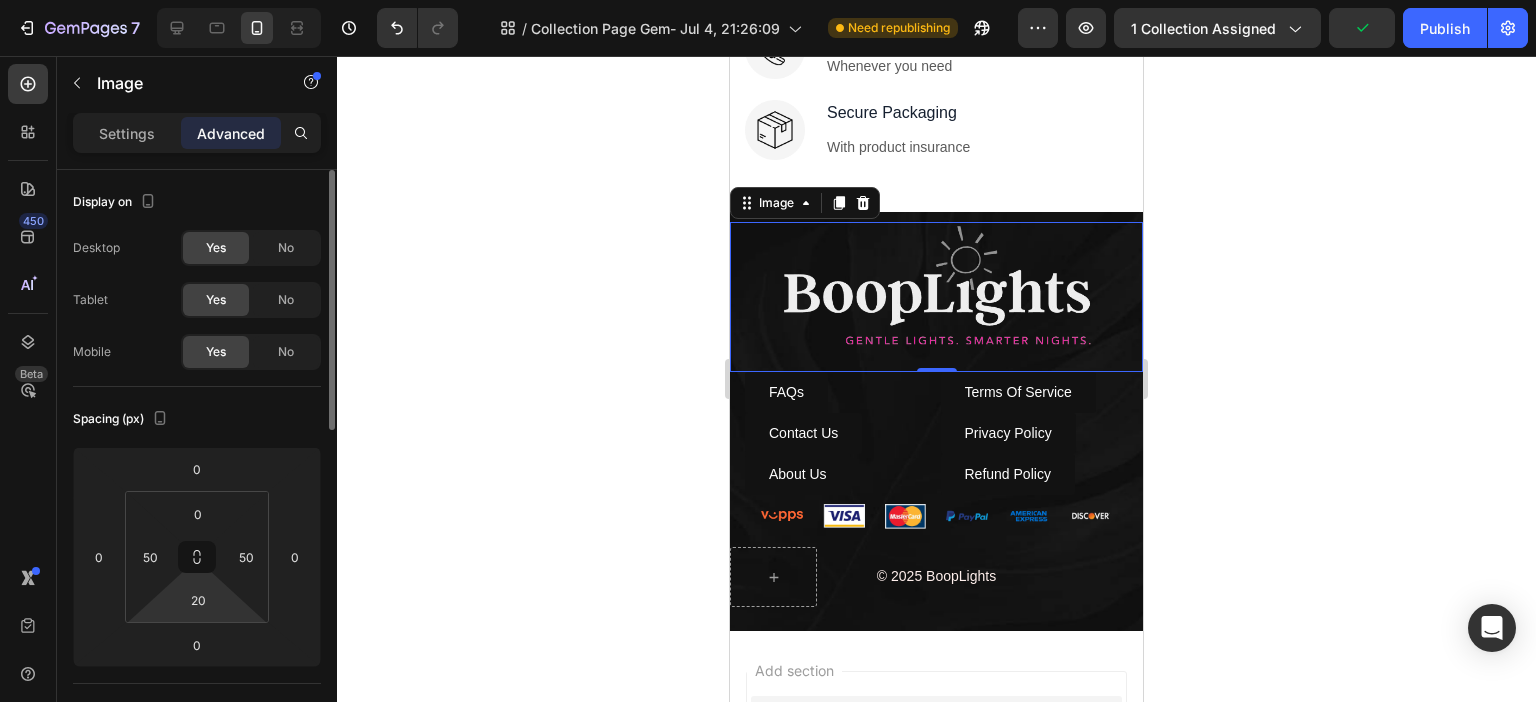 click on "7  Version history  /  Collection Page Gem- Jul 4, 21:26:09 Need republishing Preview 1 collection assigned  Publish  450 Beta Sections(18) Elements(88) Section Element Hero Section Product Detail Brands Trusted Badges Guarantee Product Breakdown How to use Testimonials Compare Bundle FAQs Social Proof Brand Story Product List Collection Blog List Contact Sticky Add to Cart Custom Footer Browse Library 450 Layout
Row
Row
Row
Row Text
Heading
Text Block Button
Button
Button Media
Image
Image" at bounding box center (768, 0) 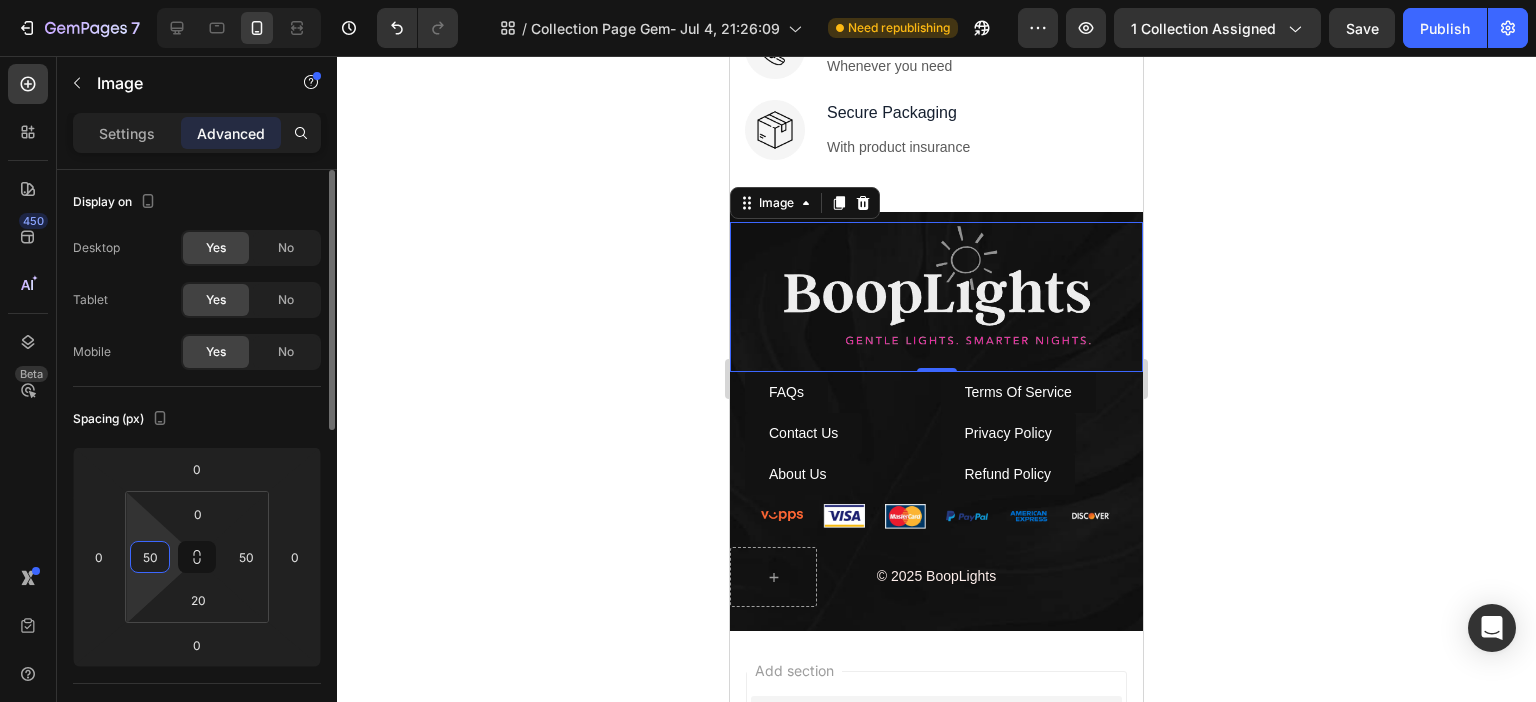 click on "50" at bounding box center [150, 557] 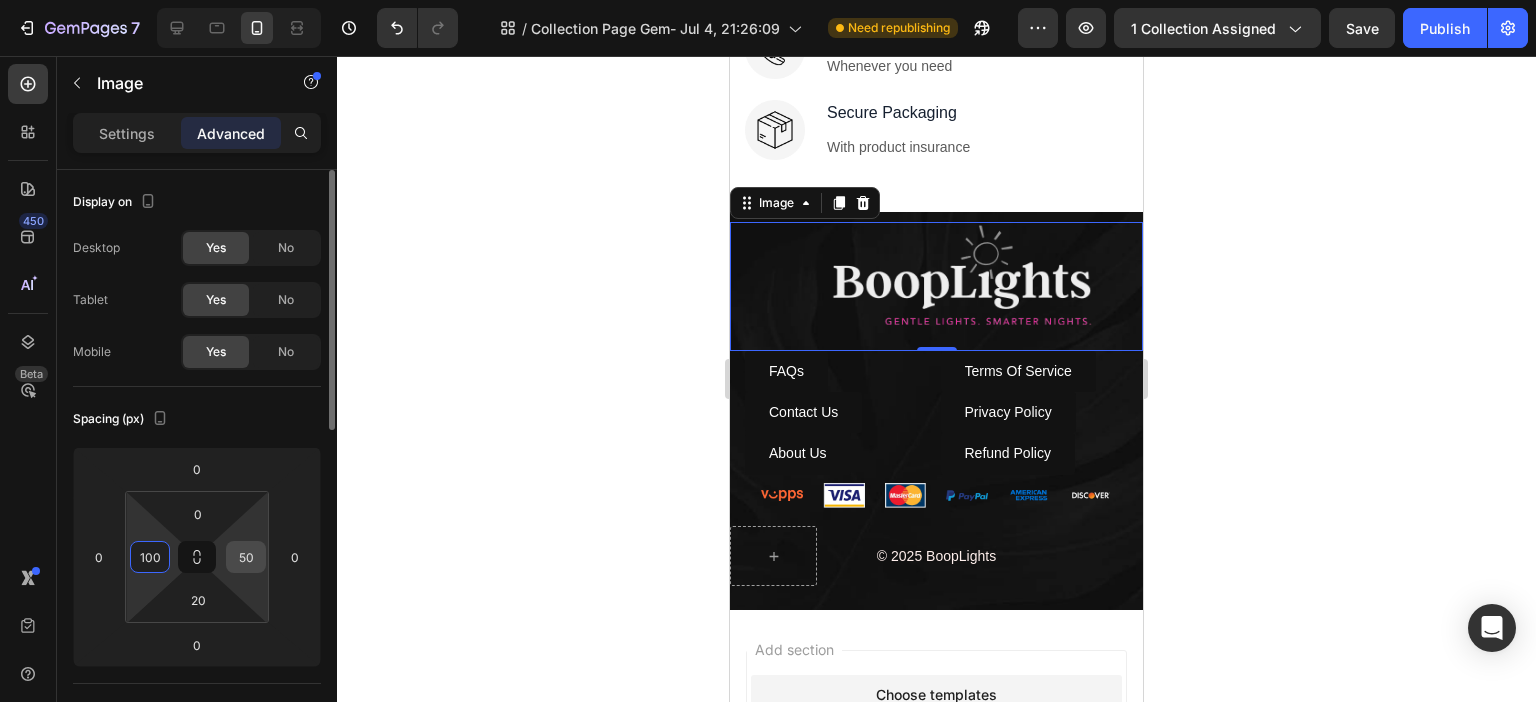 type on "100" 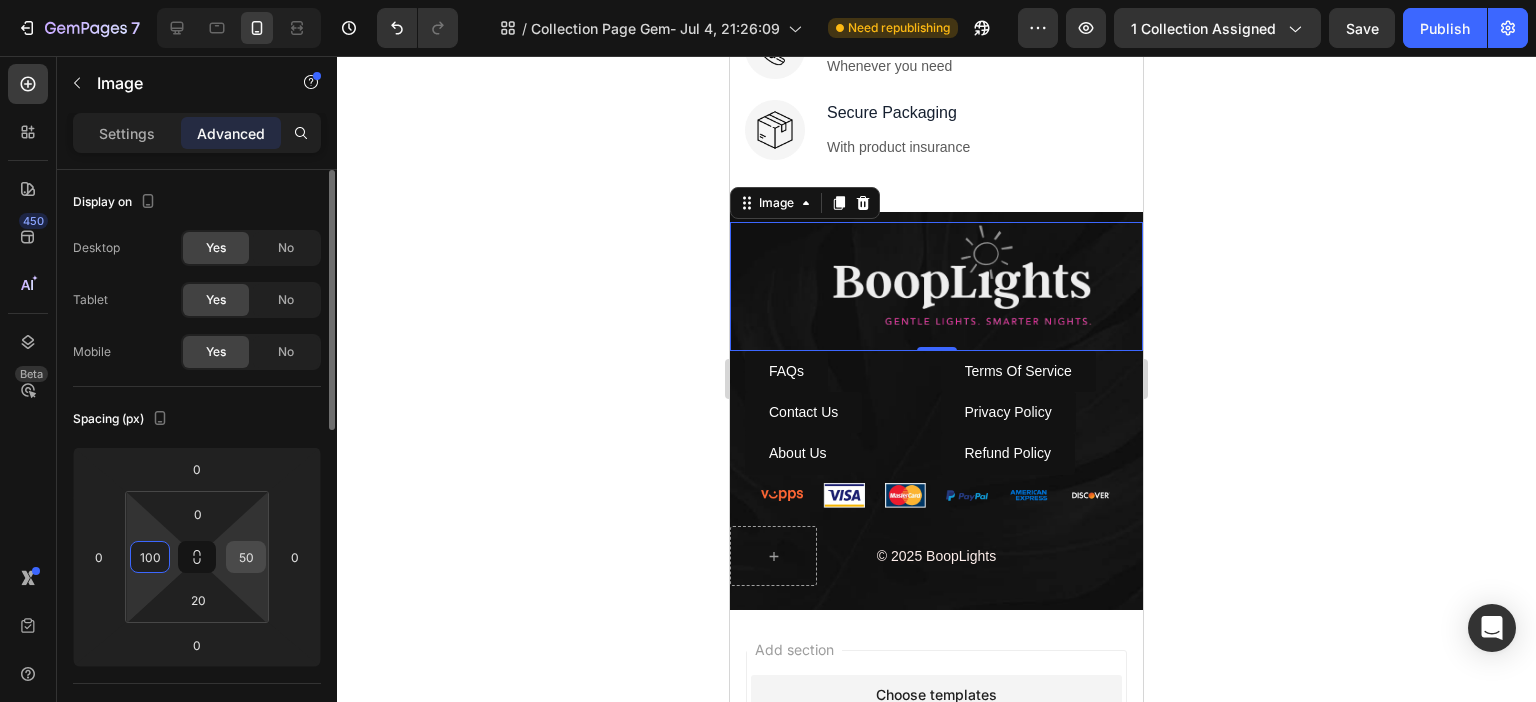 click on "50" at bounding box center (246, 557) 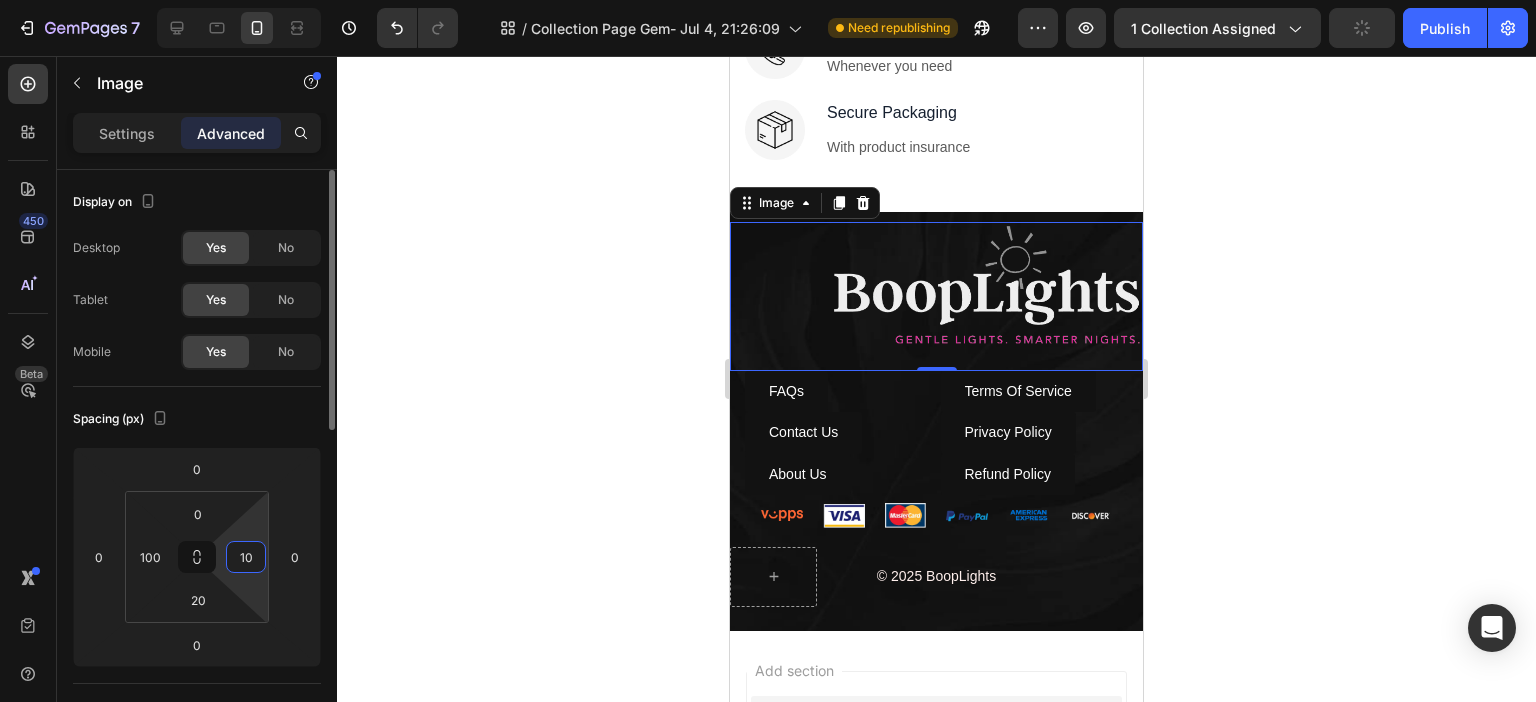 type on "100" 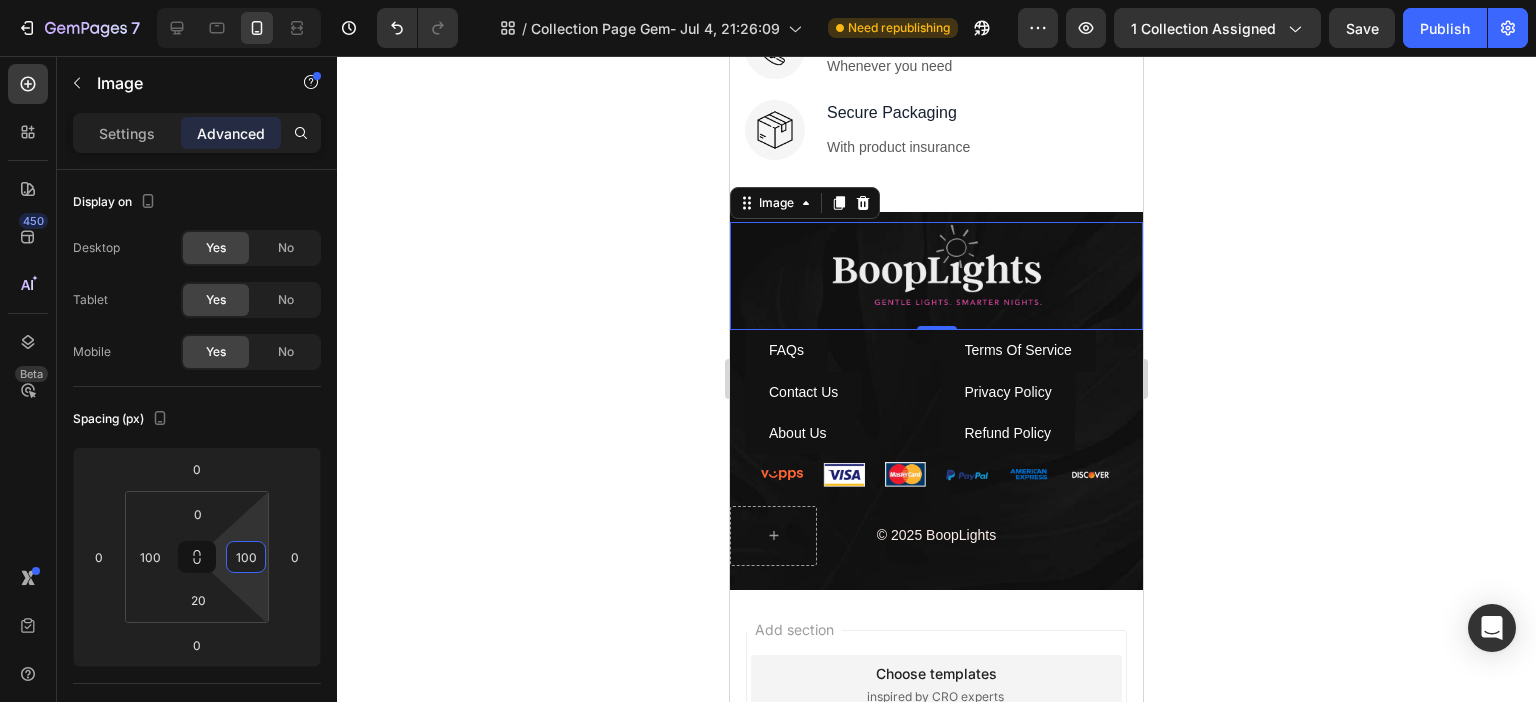 click 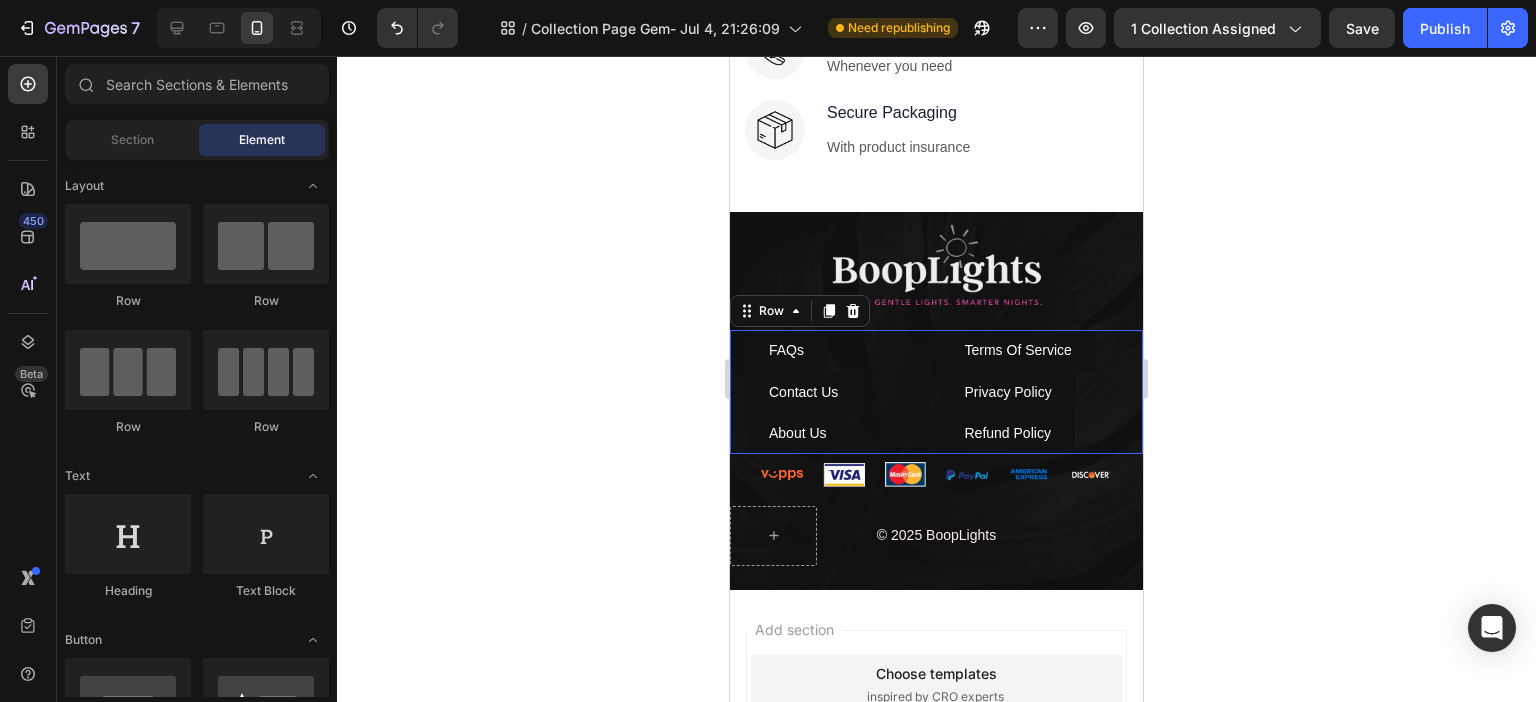 click on "FAQs Button Contact Us Button About Us Button Terms Of Service Button Privacy Policy Button Refund Policy Button Row   0" at bounding box center [936, 392] 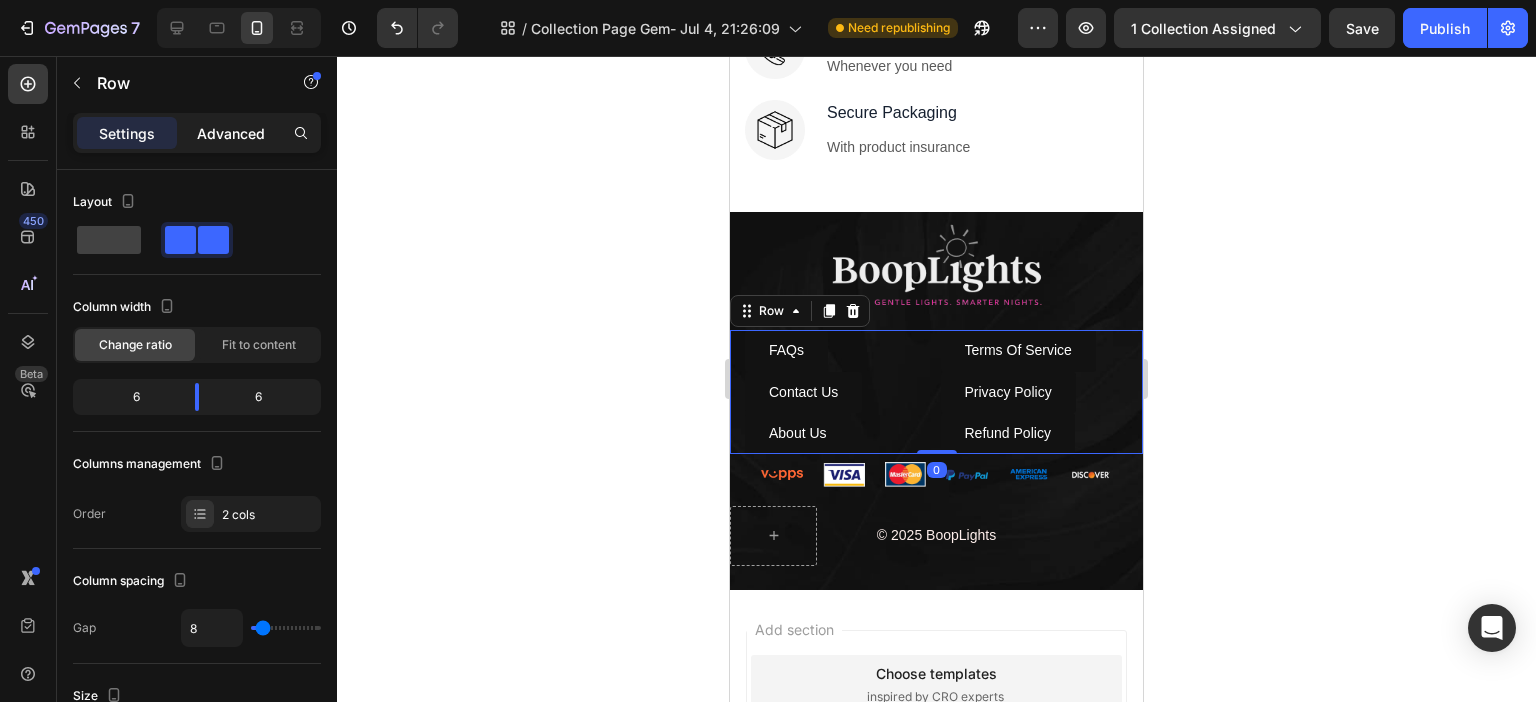 click on "Advanced" 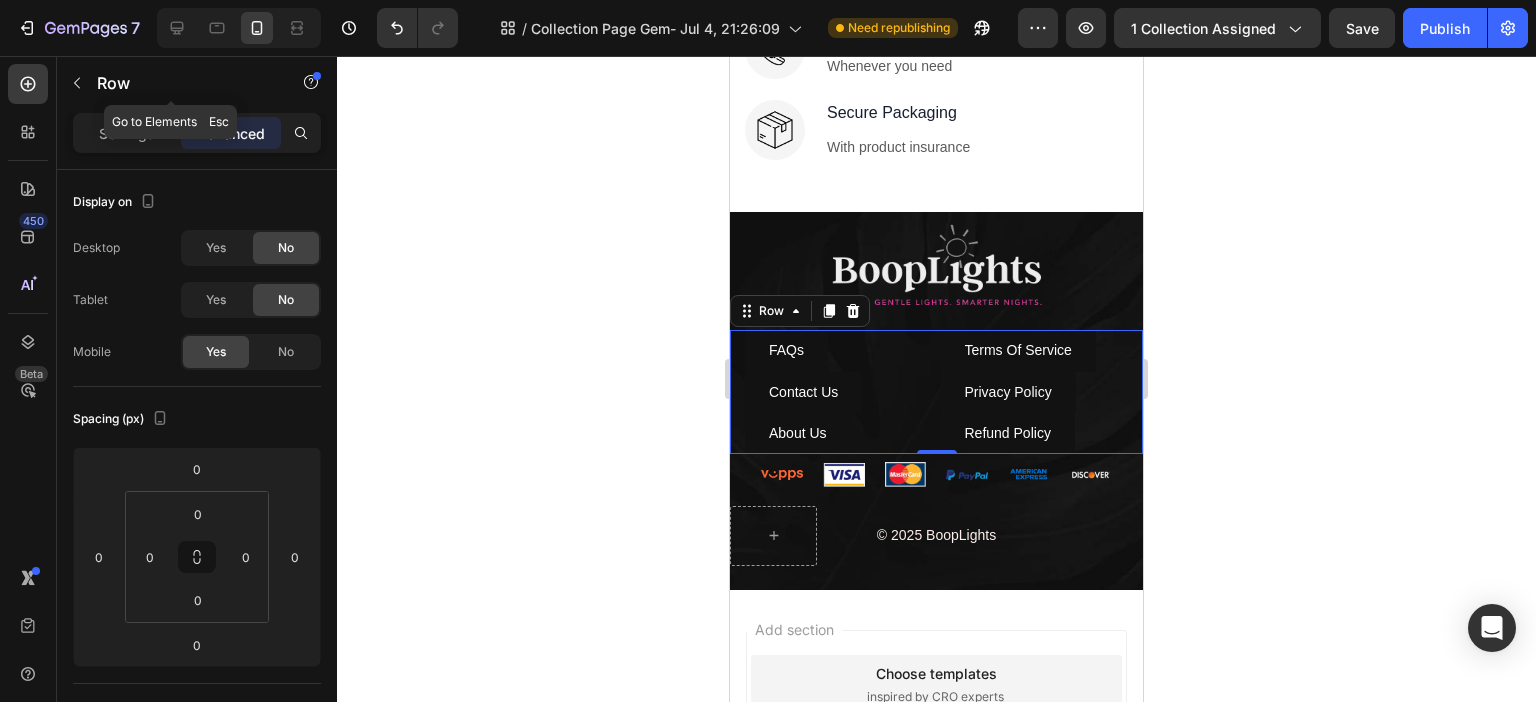 click on "Row" at bounding box center [182, 83] 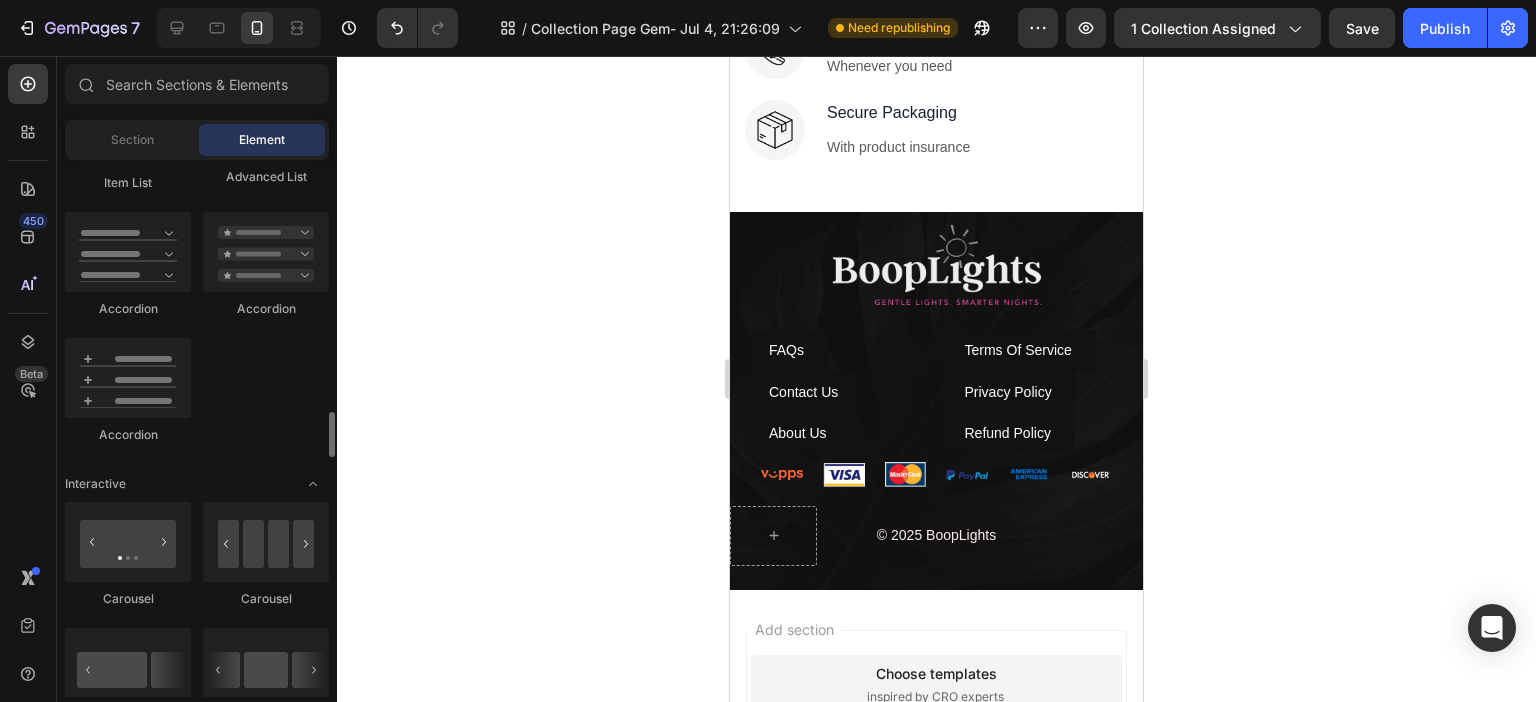 scroll, scrollTop: 1800, scrollLeft: 0, axis: vertical 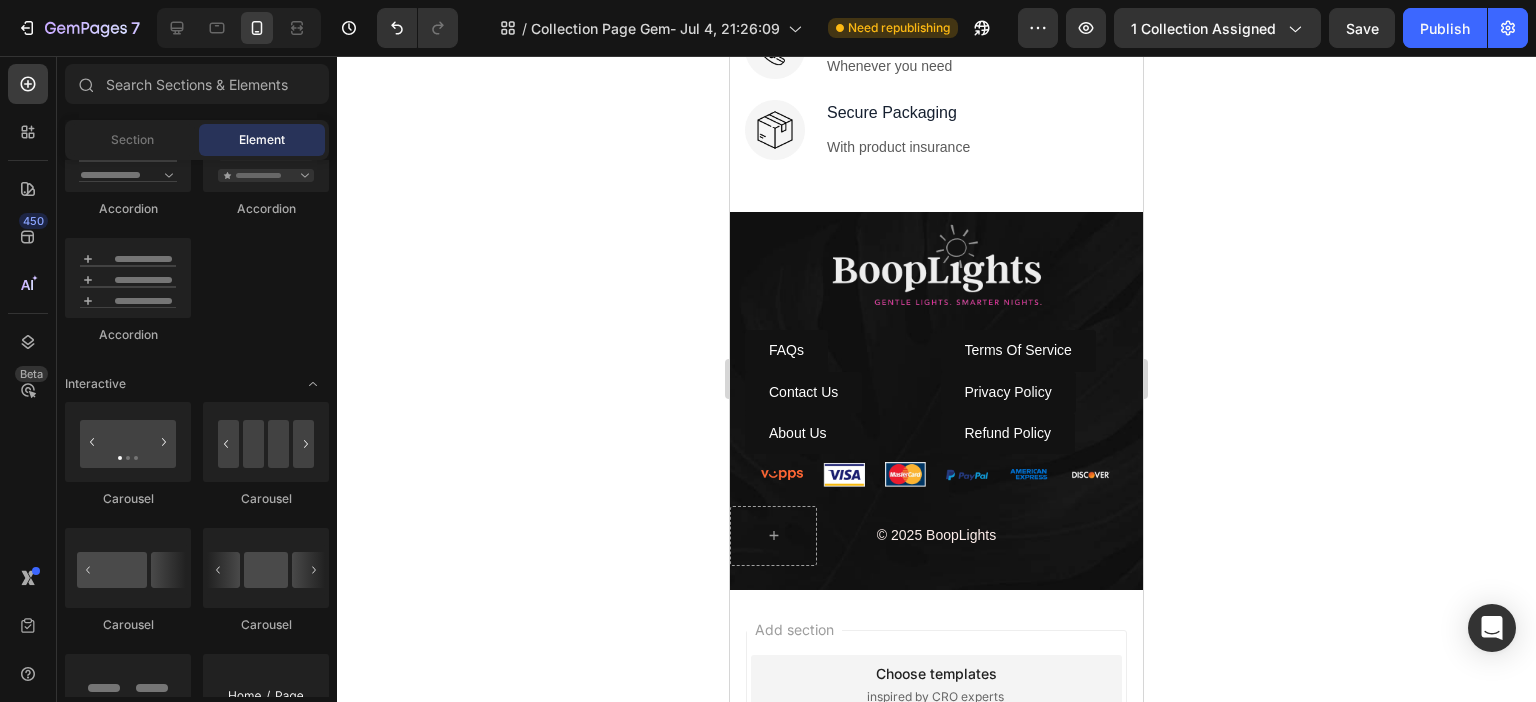 click 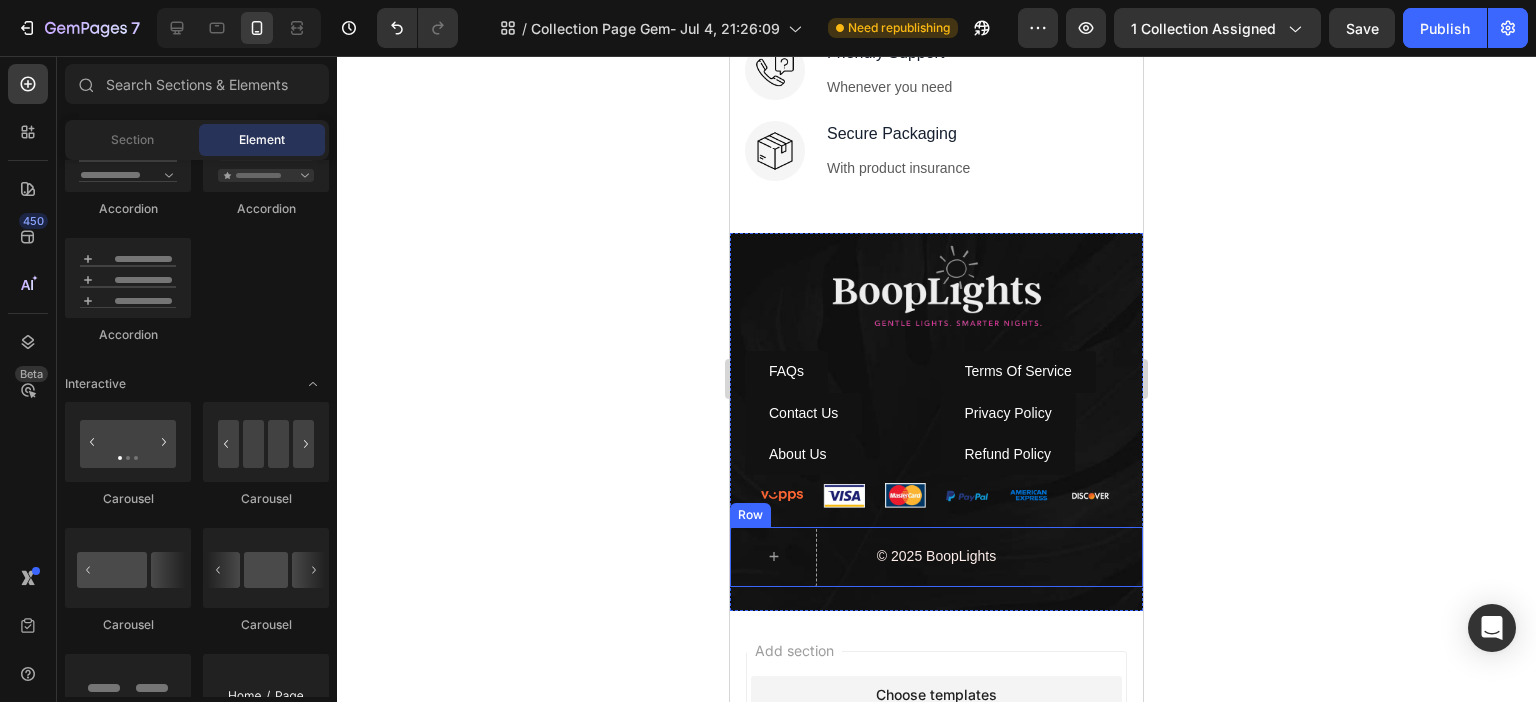 scroll, scrollTop: 2432, scrollLeft: 0, axis: vertical 